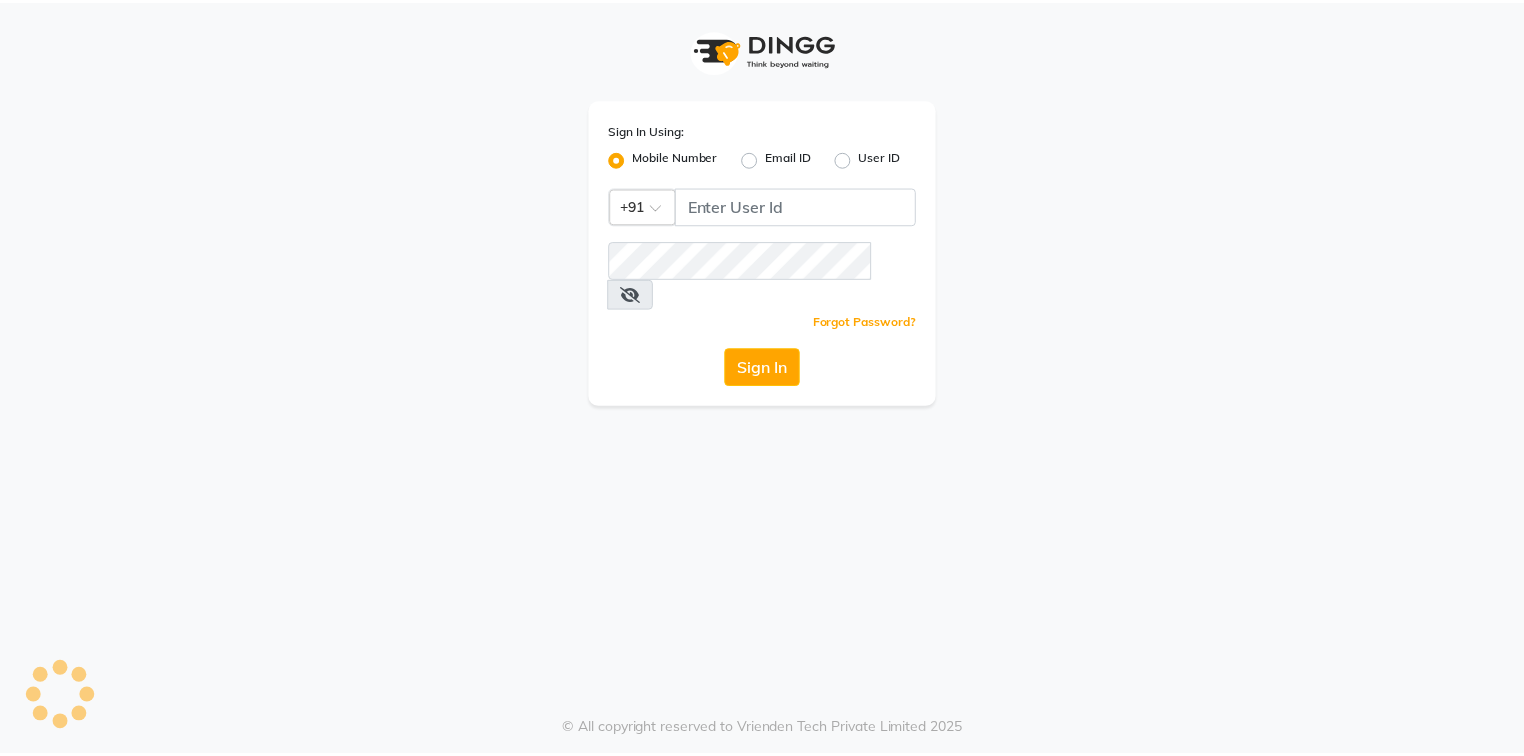 scroll, scrollTop: 0, scrollLeft: 0, axis: both 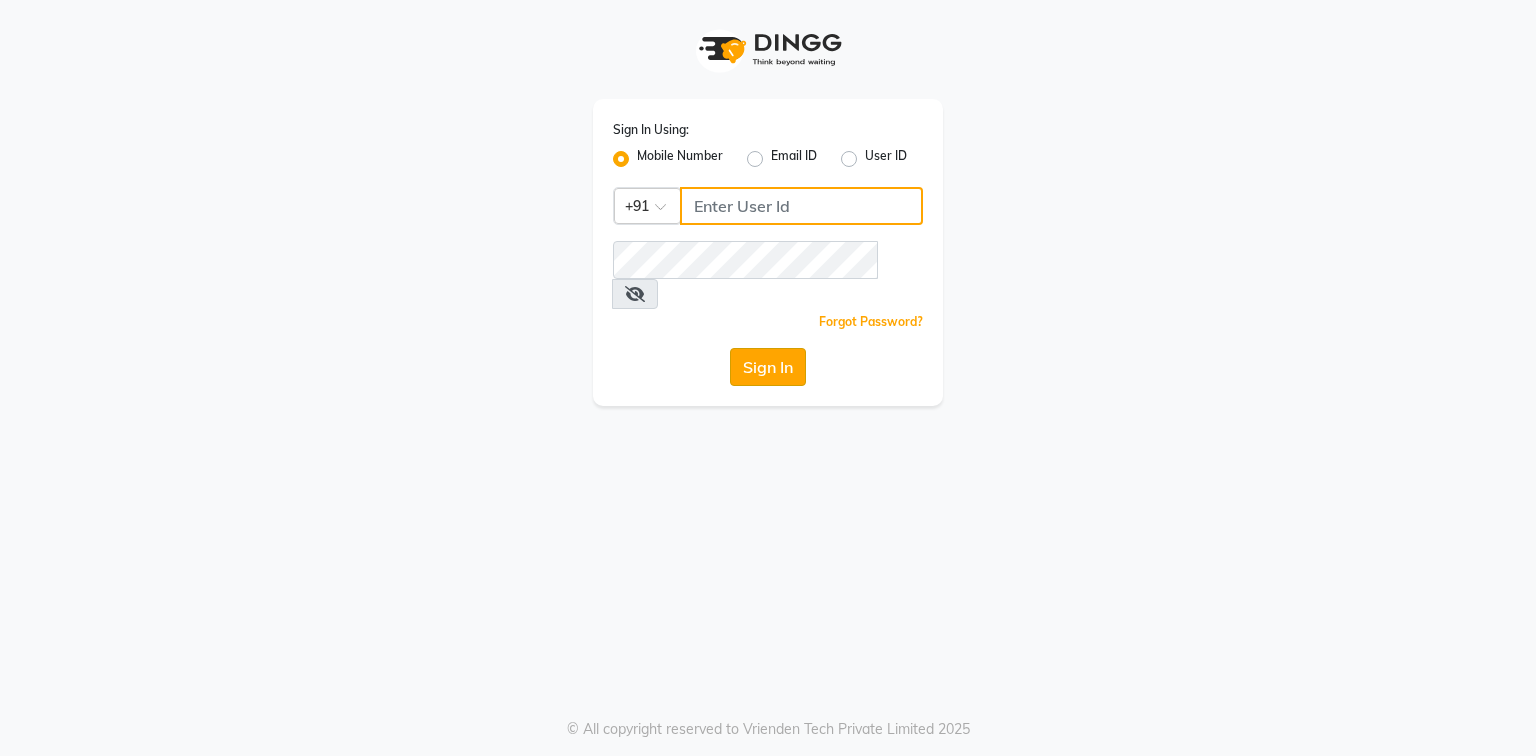 type on "[PHONE]" 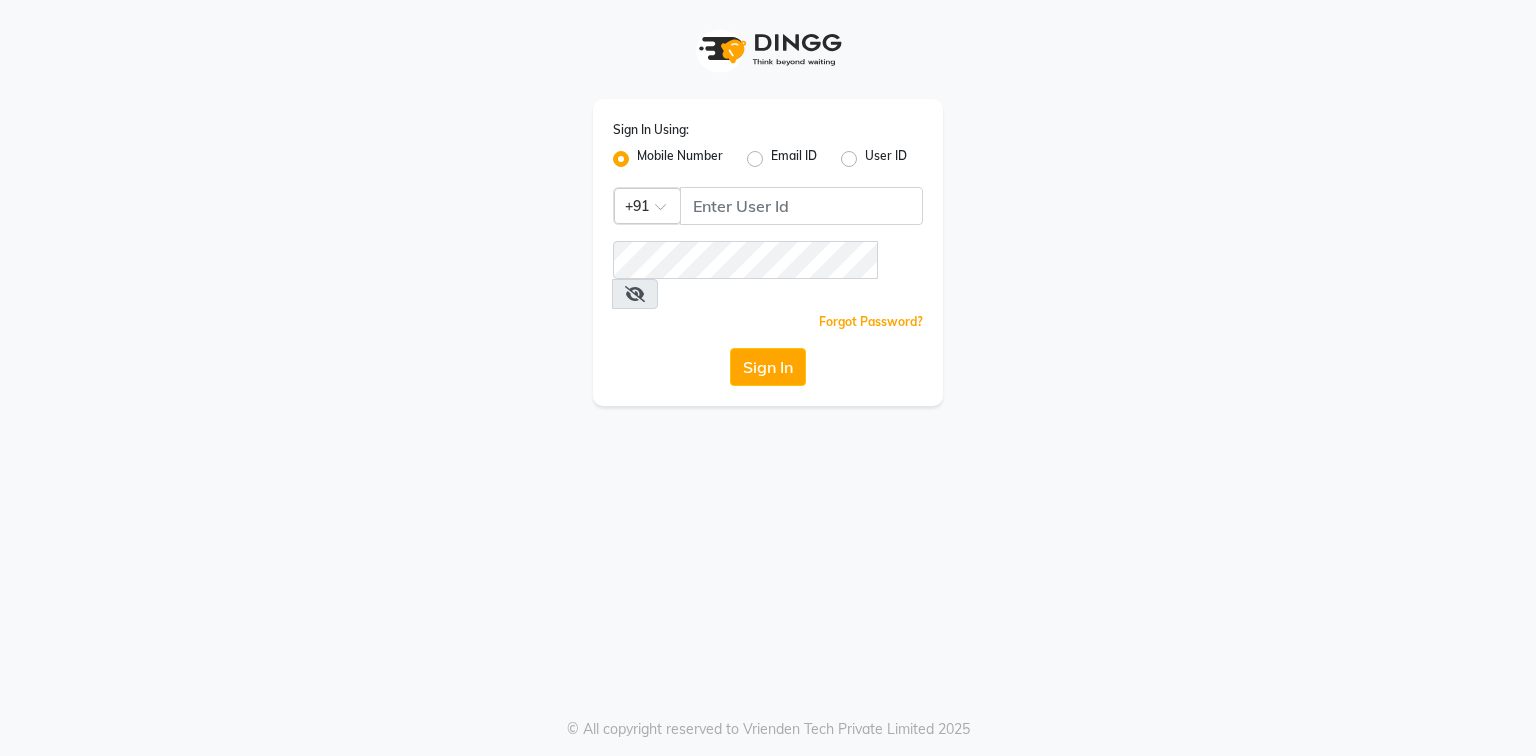 drag, startPoint x: 752, startPoint y: 335, endPoint x: 637, endPoint y: 296, distance: 121.433105 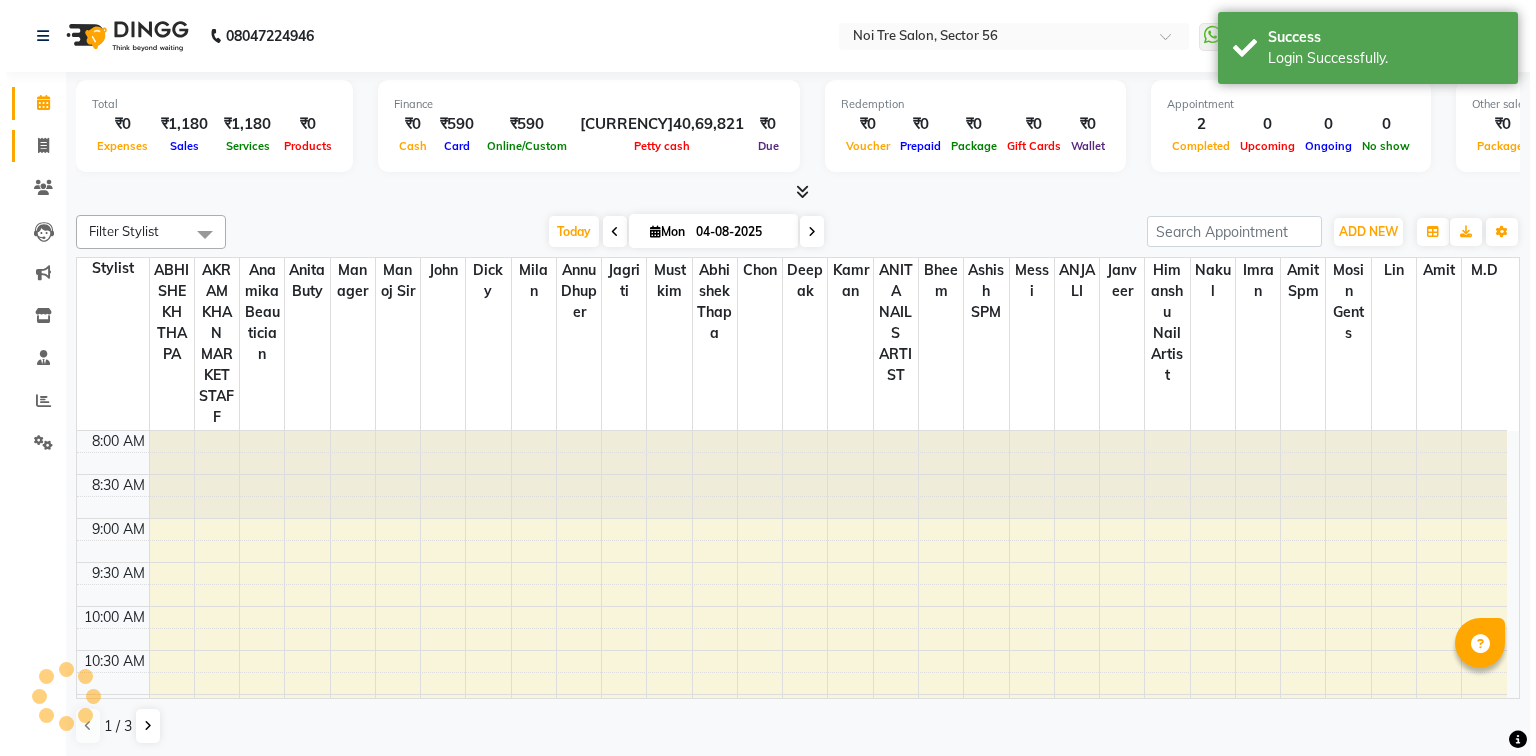 scroll, scrollTop: 0, scrollLeft: 0, axis: both 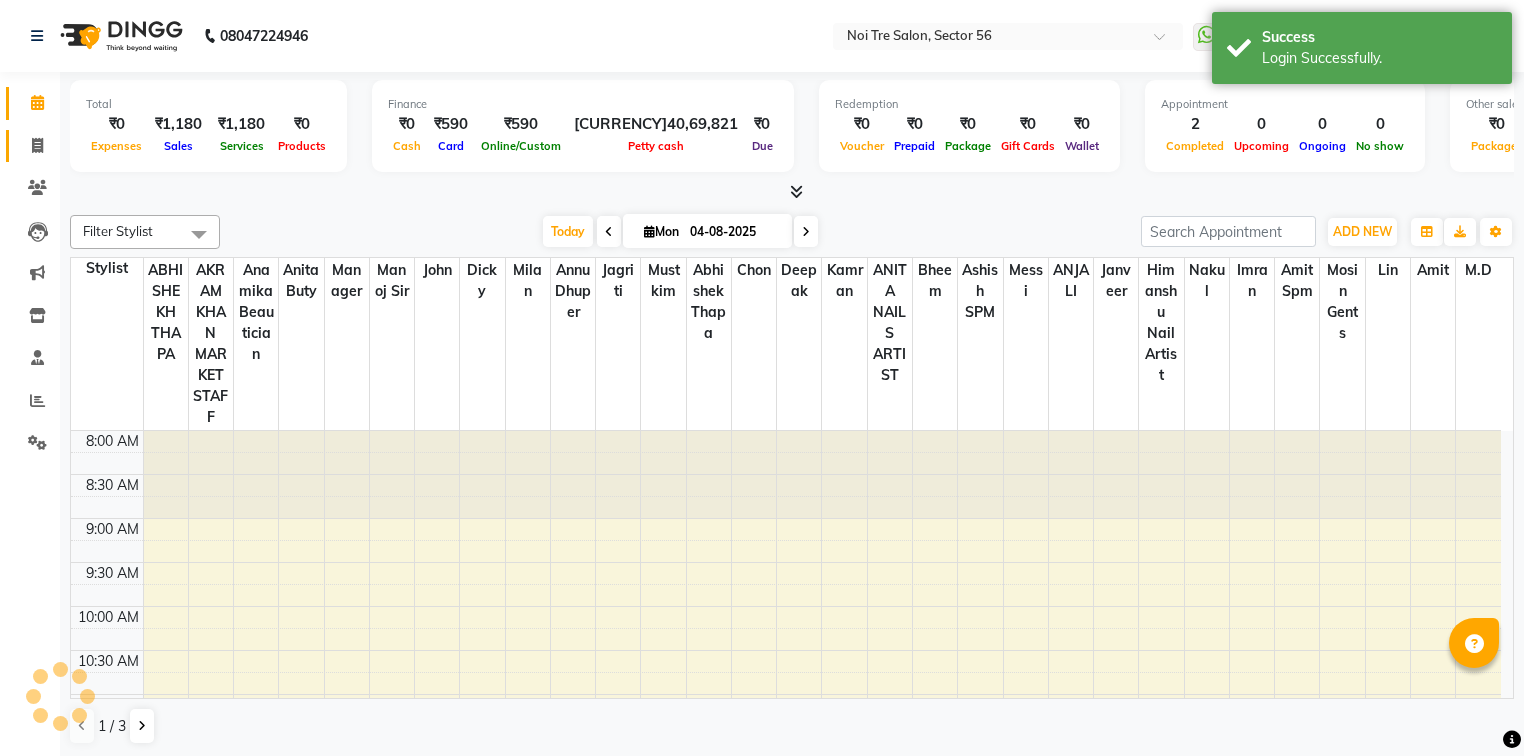 click 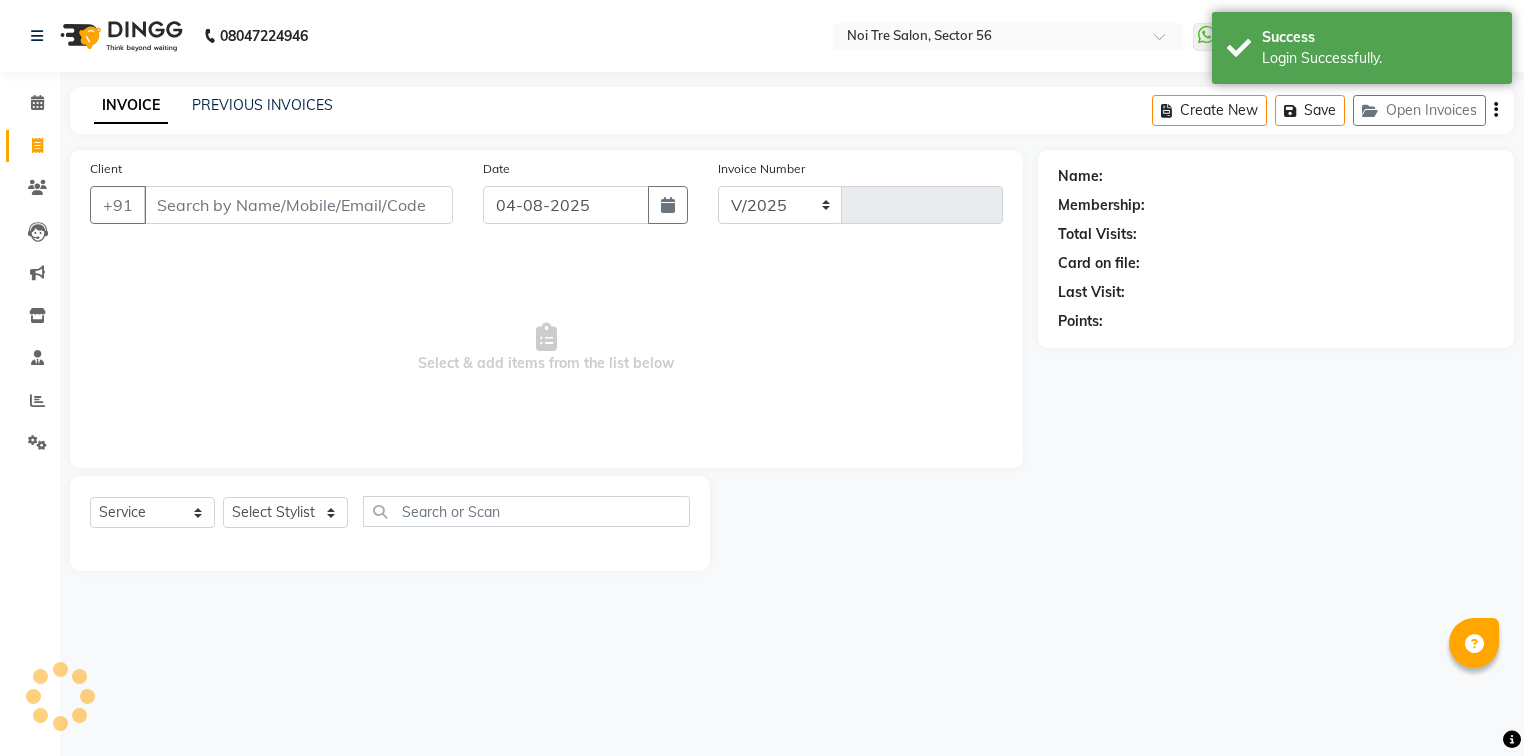select on "5557" 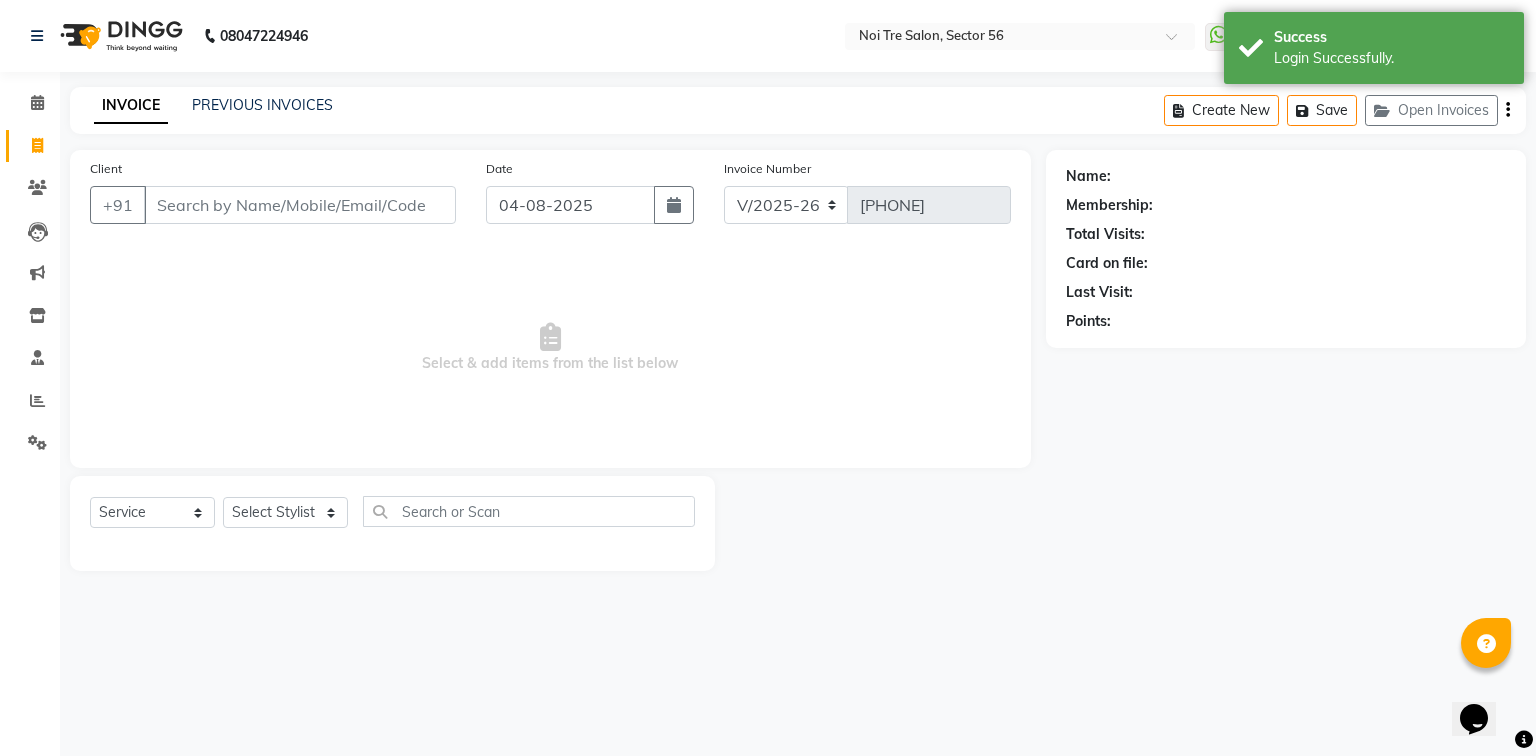 scroll, scrollTop: 0, scrollLeft: 0, axis: both 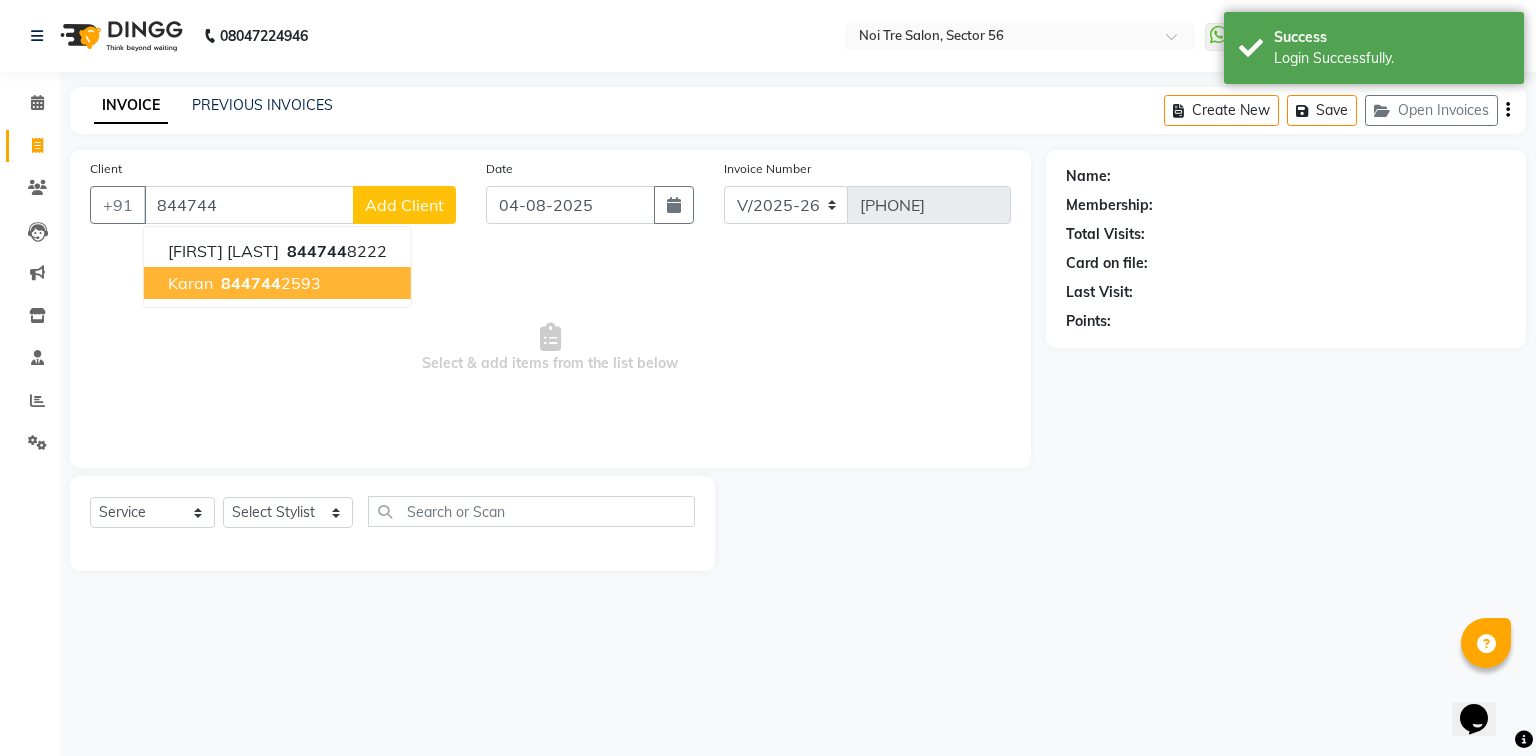 click on "karan" at bounding box center (190, 283) 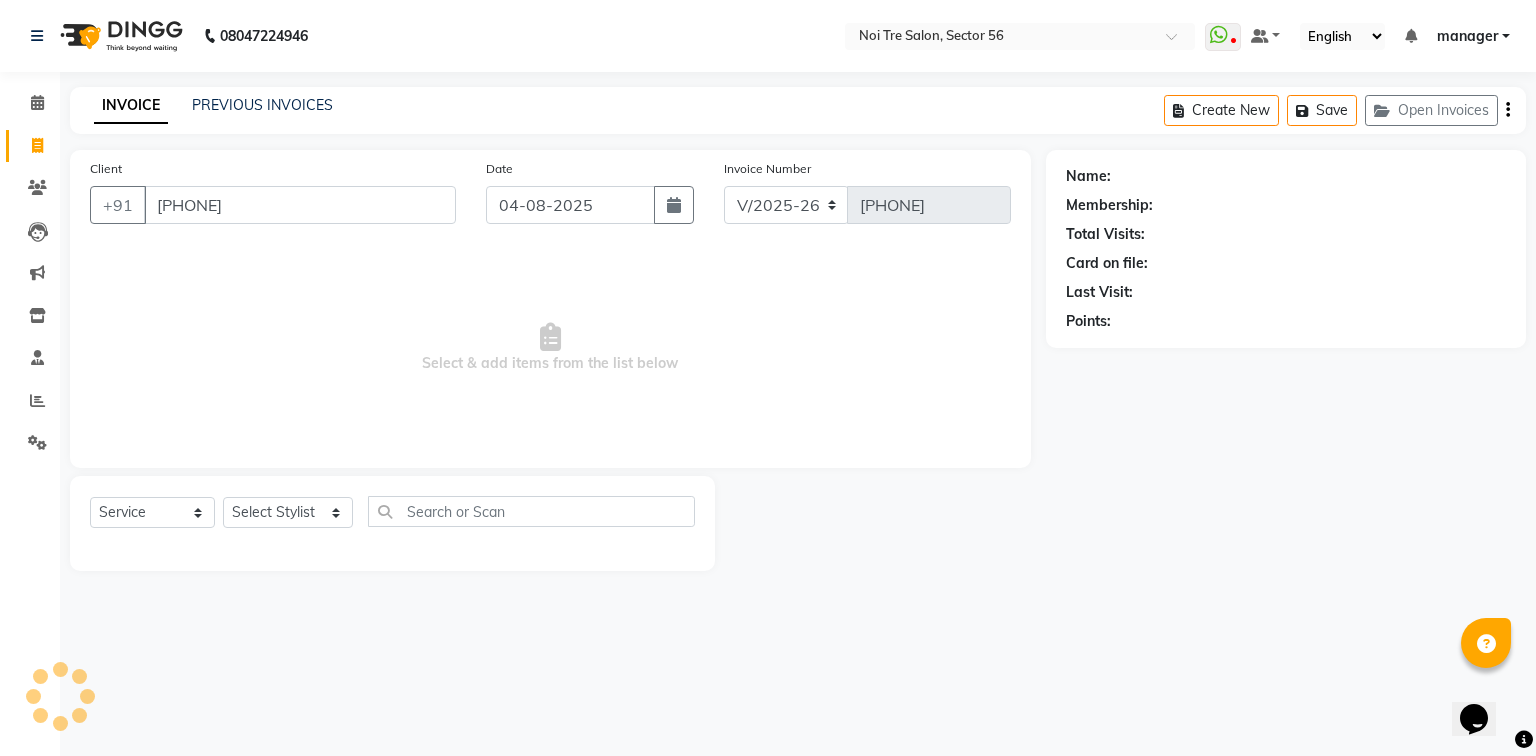 type on "[PHONE]" 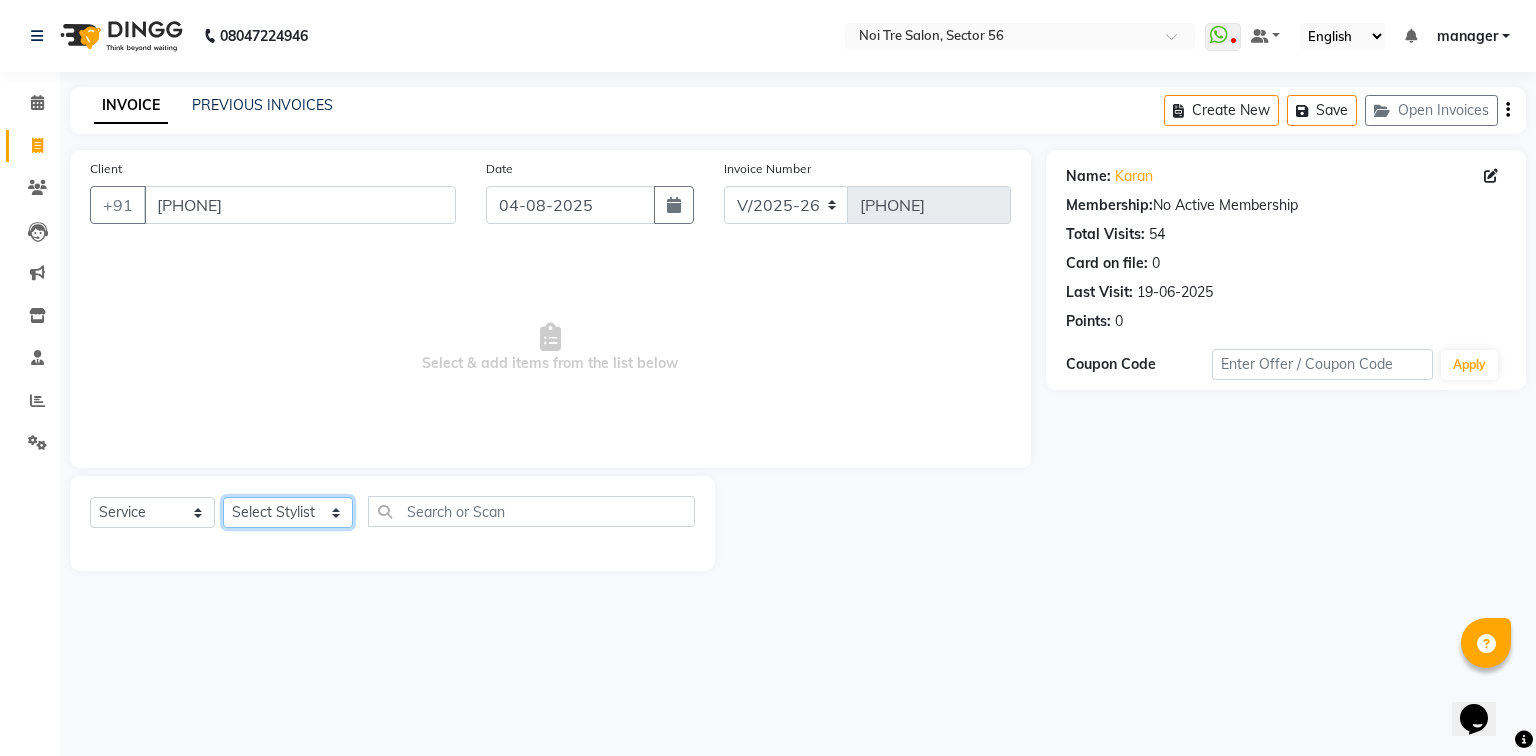 click on "Select Stylist ABHISHEKH THAPA abhishek thapa AKRAM KHAN MARKET STAFF amit amit spm Anamika Beautician Anita Buty ANITA NAILS ARTIST ANJALI annu dhuper Ashish SPM bheem chon deepak  dicky DINGG Support Himanshu nail artist imran jagriti janveer john kamran Lin manager manoj sir M.D  messi milan mosin gents mustkim nakul naveen parash  Prem SPM Priti VV puran qashim assistent rajesh raj pedicurist rano  Rashid  rehan robin rohan rohan devid rohit assistent rupa sagar shakib sharad sharukh shispal shoaib shukh shyam simran spm shyam suman beauty supriya urvashi vanshika vanshika  vikash assitent vishnu assistent yoyo" 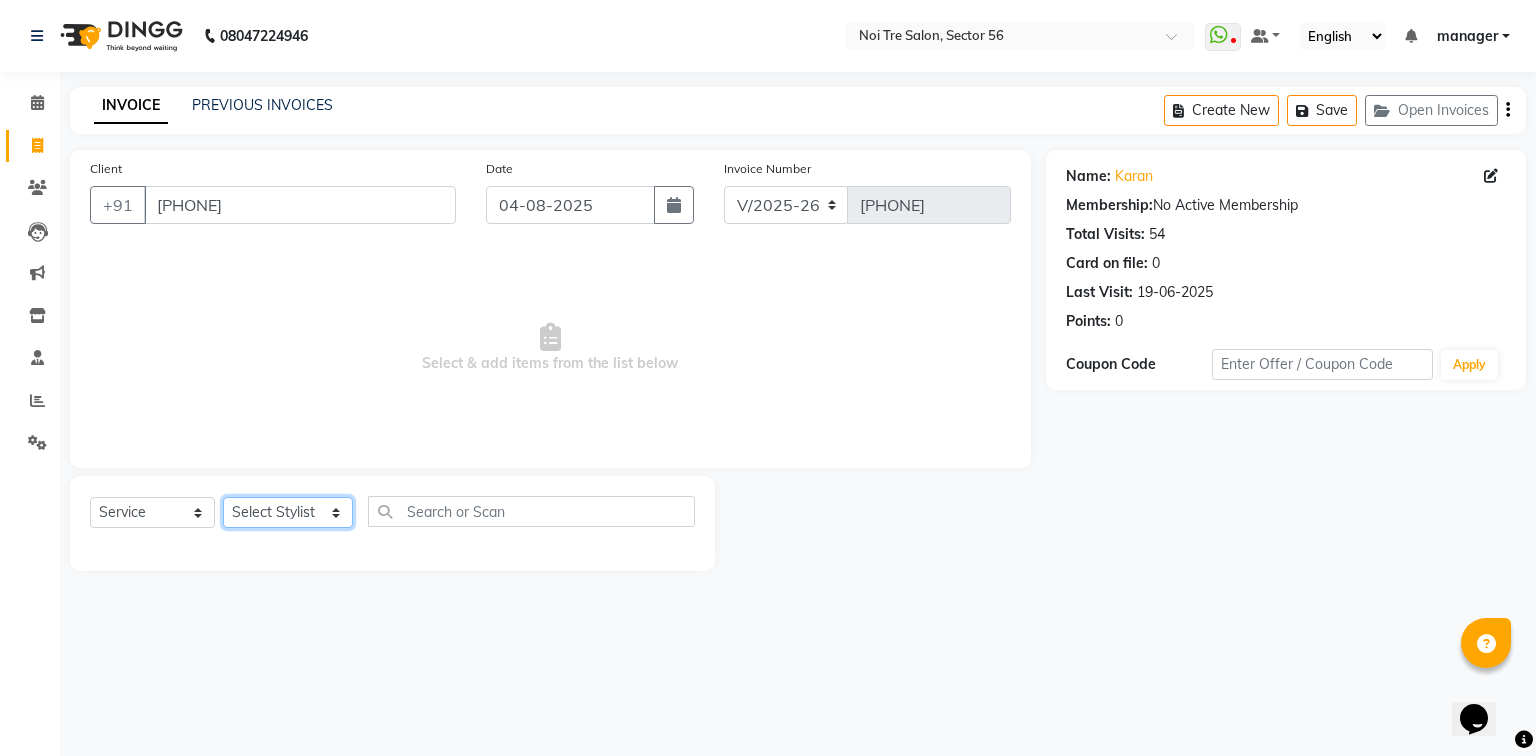 select on "43523" 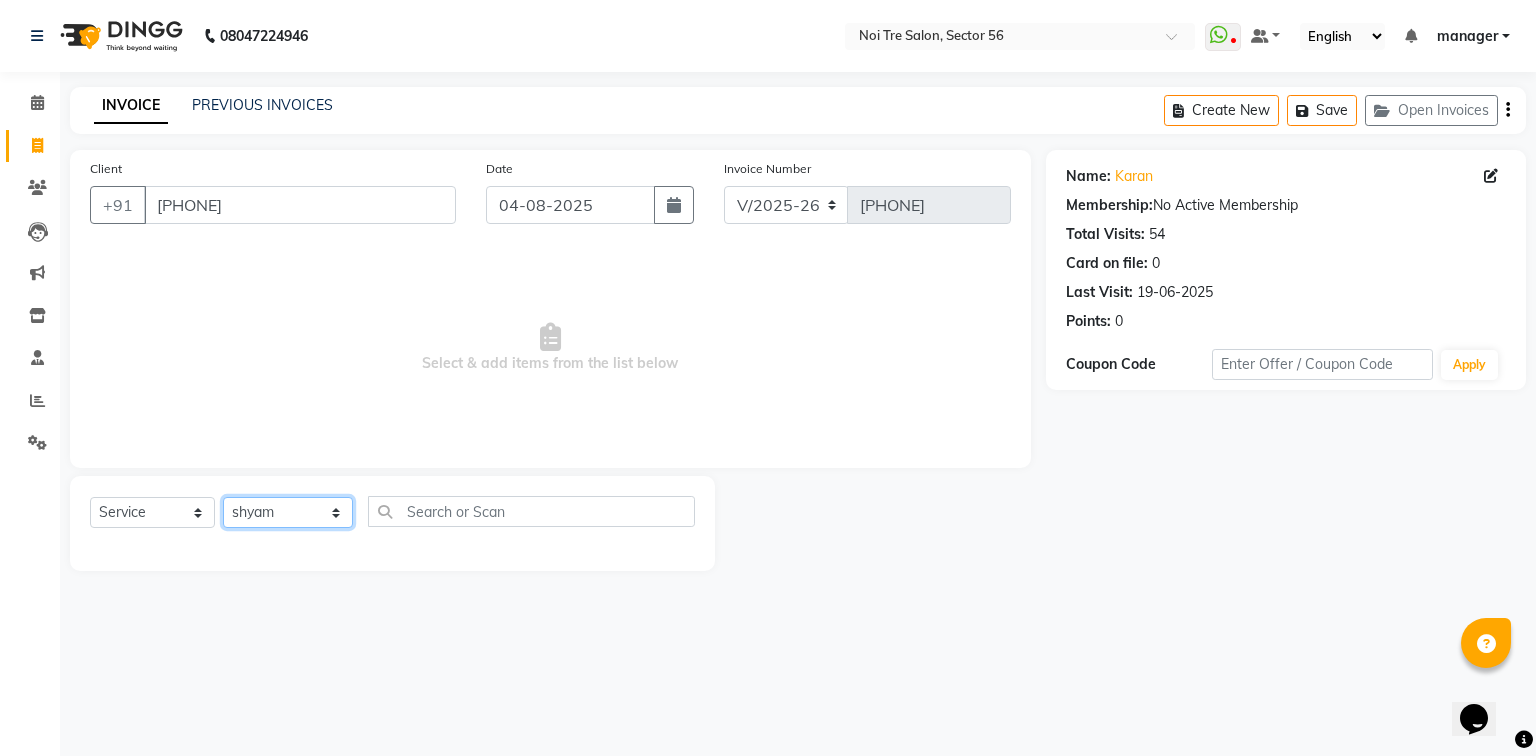 click on "Select Stylist ABHISHEKH THAPA abhishek thapa AKRAM KHAN MARKET STAFF amit amit spm Anamika Beautician Anita Buty ANITA NAILS ARTIST ANJALI annu dhuper Ashish SPM bheem chon deepak  dicky DINGG Support Himanshu nail artist imran jagriti janveer john kamran Lin manager manoj sir M.D  messi milan mosin gents mustkim nakul naveen parash  Prem SPM Priti VV puran qashim assistent rajesh raj pedicurist rano  Rashid  rehan robin rohan rohan devid rohit assistent rupa sagar shakib sharad sharukh shispal shoaib shukh shyam simran spm shyam suman beauty supriya urvashi vanshika vanshika  vikash assitent vishnu assistent yoyo" 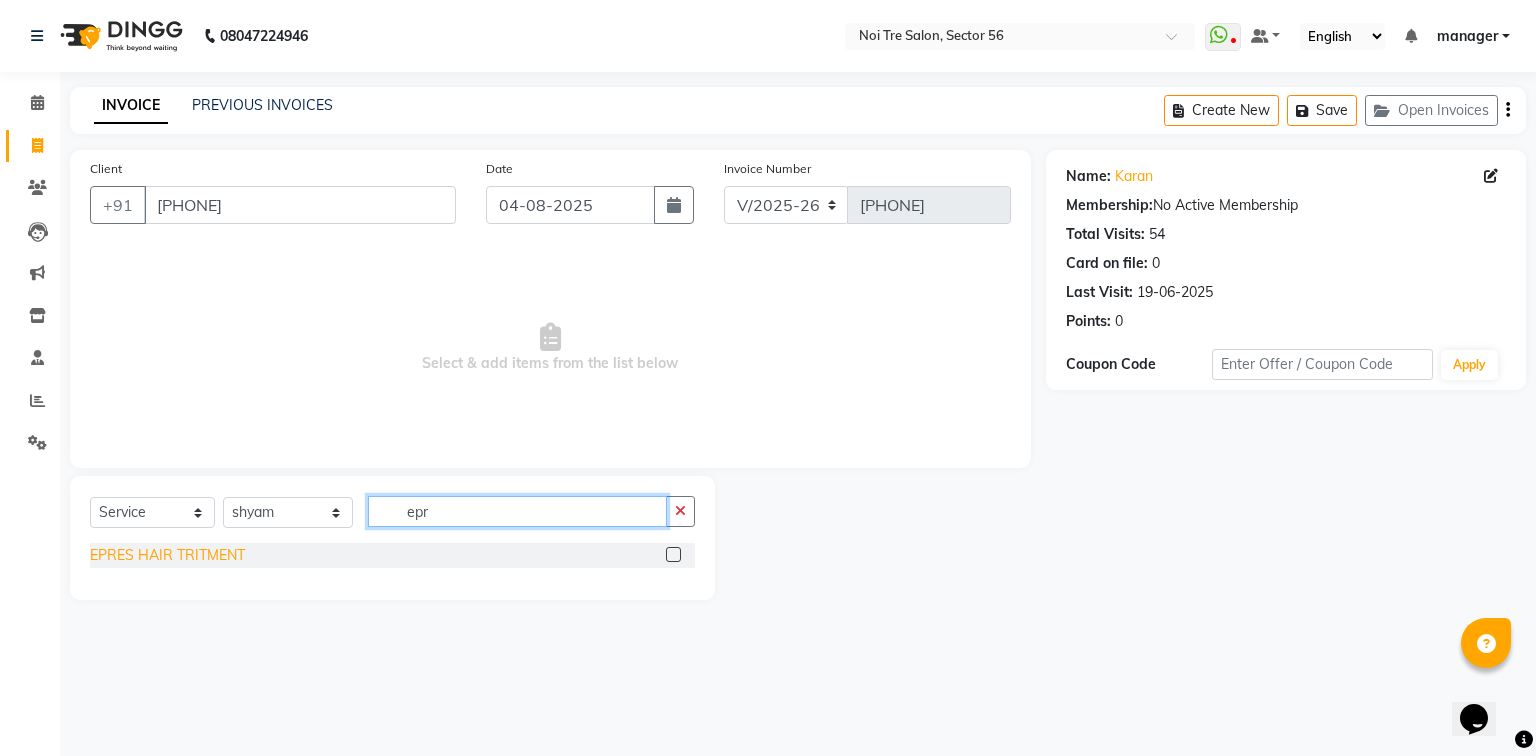 type on "epr" 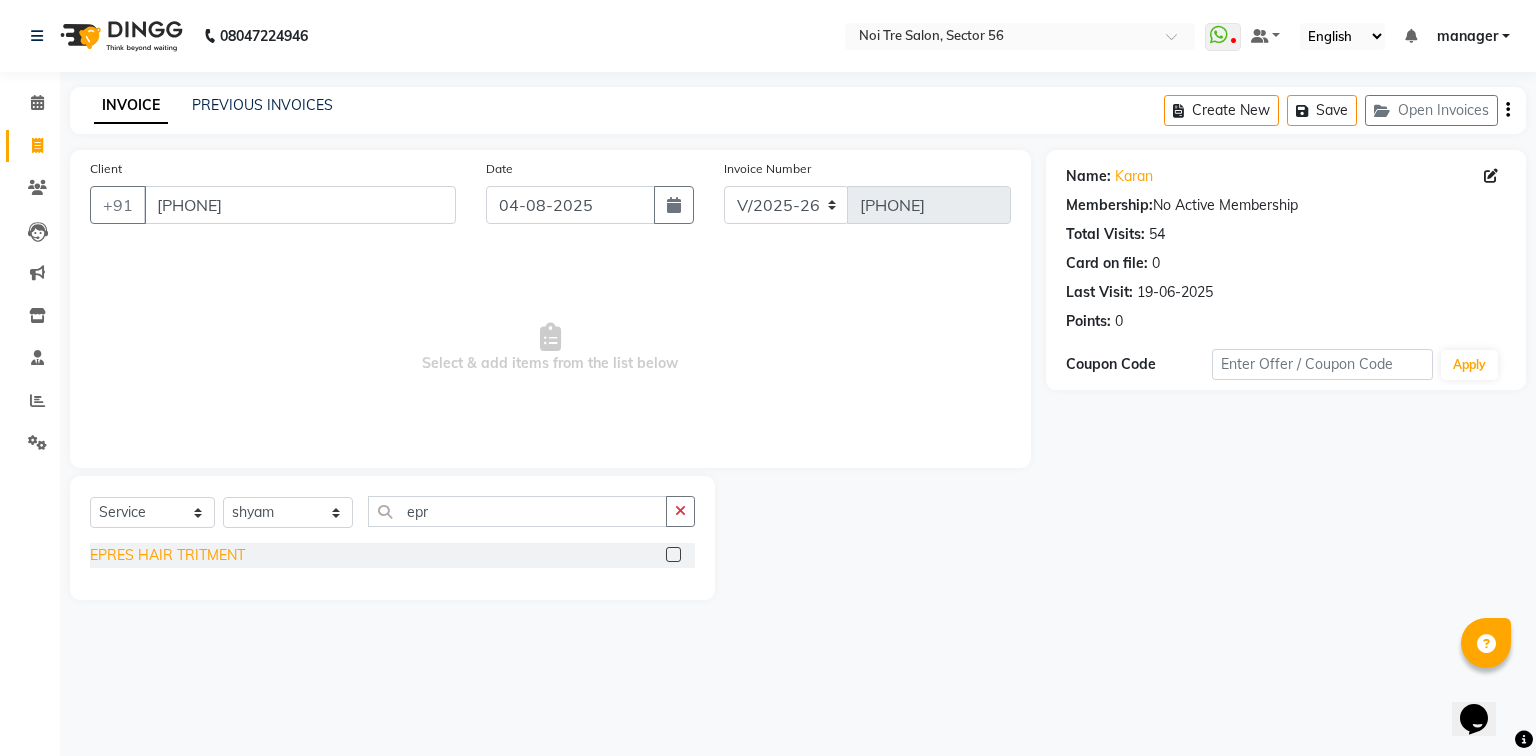 click on "EPRES HAIR TRITMENT" 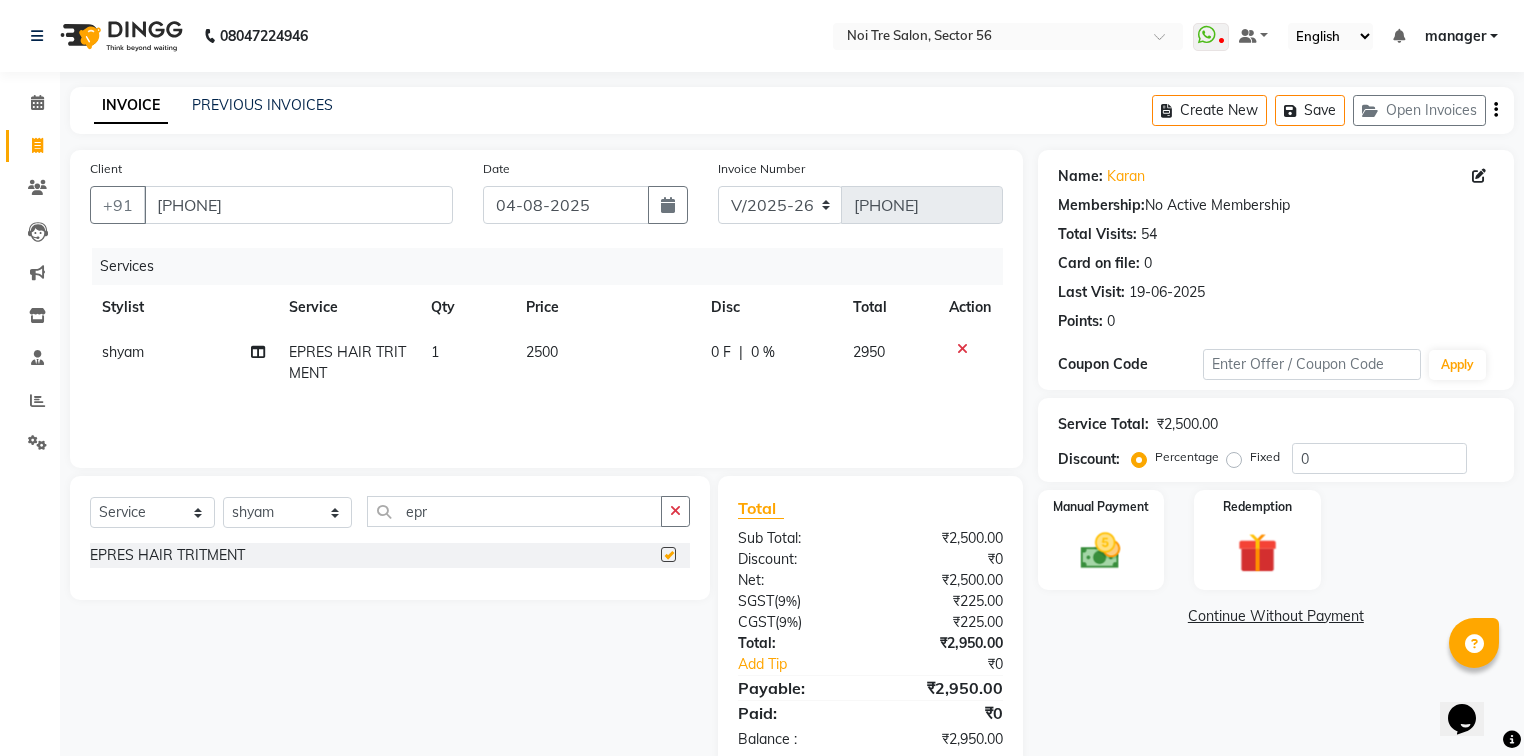 checkbox on "false" 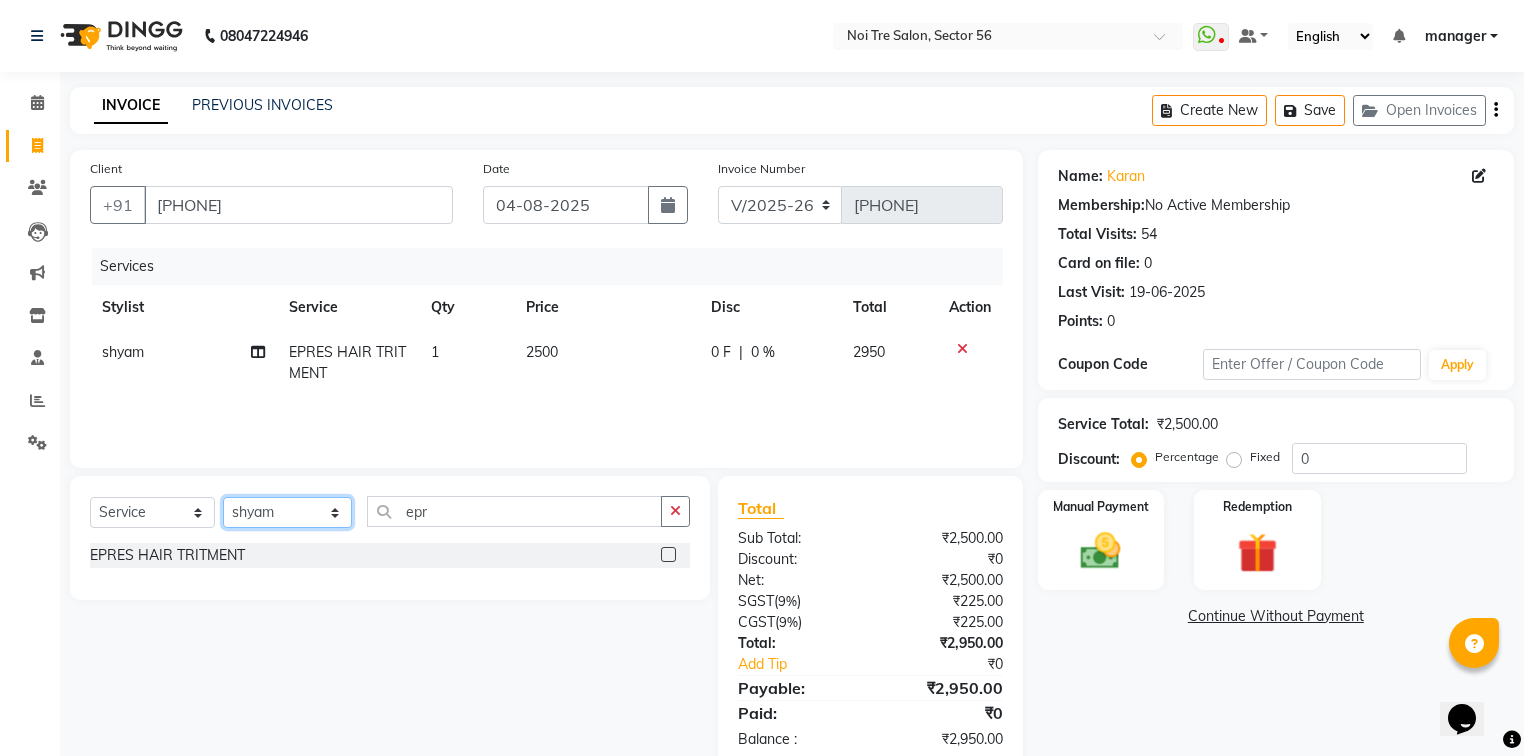 click on "Select Stylist ABHISHEKH THAPA abhishek thapa AKRAM KHAN MARKET STAFF amit amit spm Anamika Beautician Anita Buty ANITA NAILS ARTIST ANJALI annu dhuper Ashish SPM bheem chon deepak  dicky DINGG Support Himanshu nail artist imran jagriti janveer john kamran Lin manager manoj sir M.D  messi milan mosin gents mustkim nakul naveen parash  Prem SPM Priti VV puran qashim assistent rajesh raj pedicurist rano  Rashid  rehan robin rohan rohan devid rohit assistent rupa sagar shakib sharad sharukh shispal shoaib shukh shyam simran spm shyam suman beauty supriya urvashi vanshika vanshika  vikash assitent vishnu assistent yoyo" 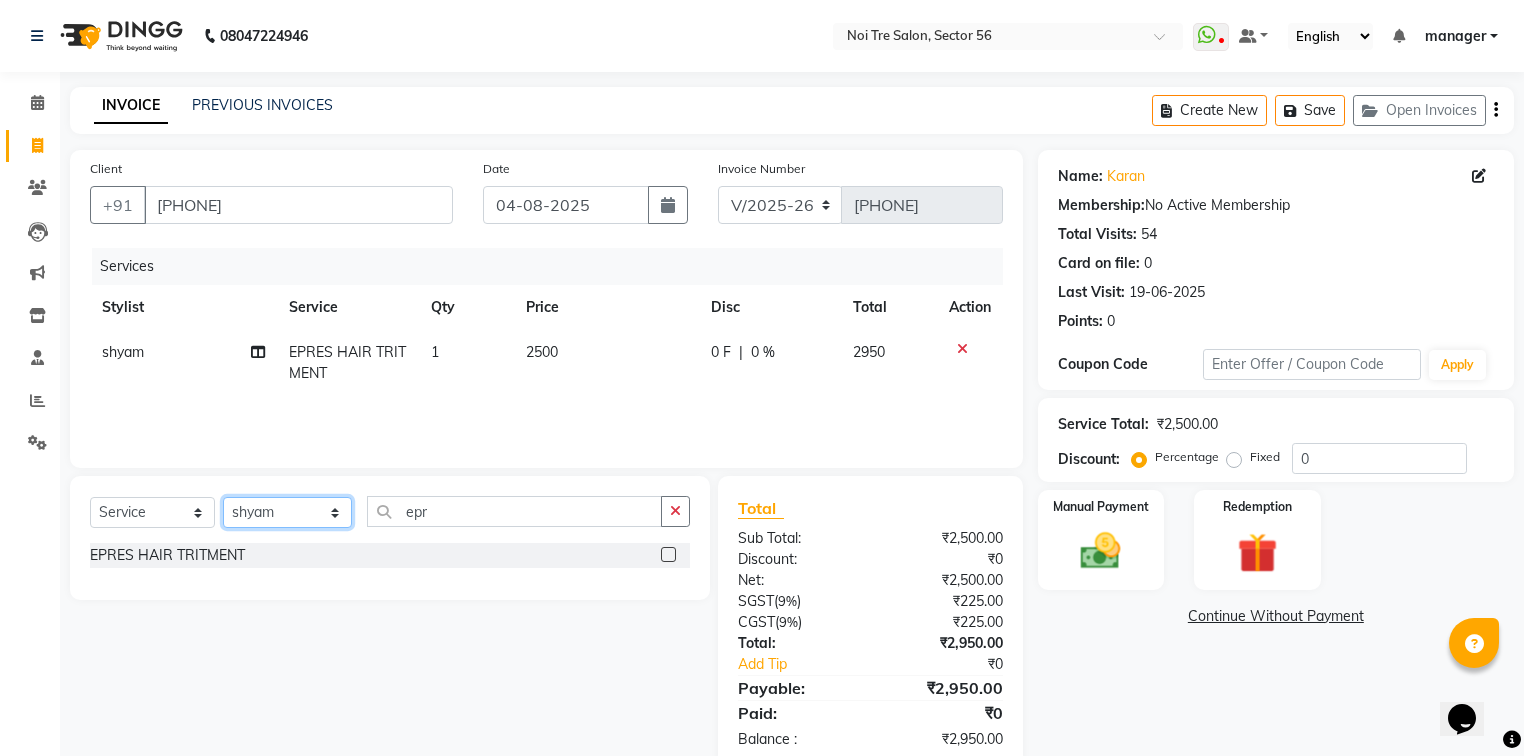 select on "43510" 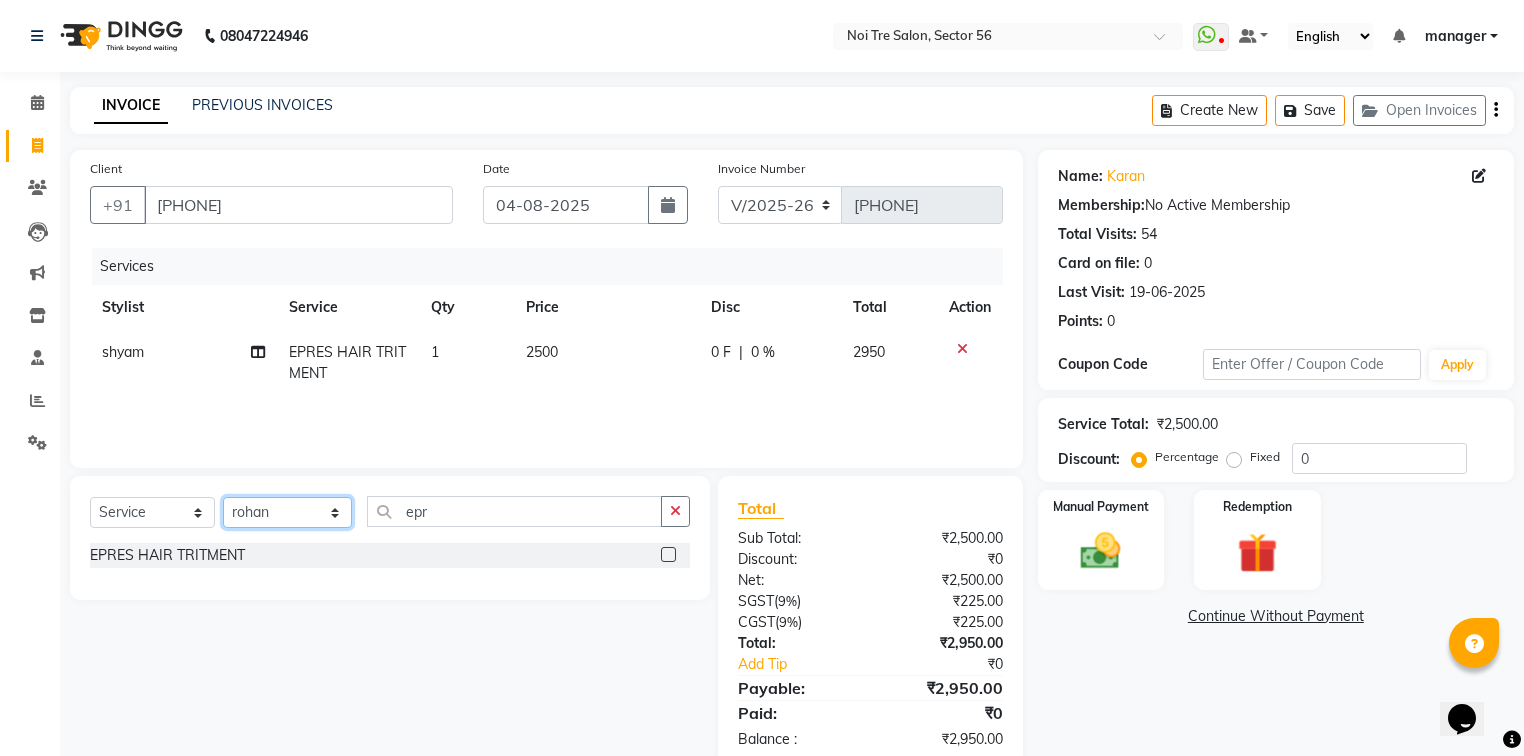 click on "Select Stylist ABHISHEKH THAPA abhishek thapa AKRAM KHAN MARKET STAFF amit amit spm Anamika Beautician Anita Buty ANITA NAILS ARTIST ANJALI annu dhuper Ashish SPM bheem chon deepak  dicky DINGG Support Himanshu nail artist imran jagriti janveer john kamran Lin manager manoj sir M.D  messi milan mosin gents mustkim nakul naveen parash  Prem SPM Priti VV puran qashim assistent rajesh raj pedicurist rano  Rashid  rehan robin rohan rohan devid rohit assistent rupa sagar shakib sharad sharukh shispal shoaib shukh shyam simran spm shyam suman beauty supriya urvashi vanshika vanshika  vikash assitent vishnu assistent yoyo" 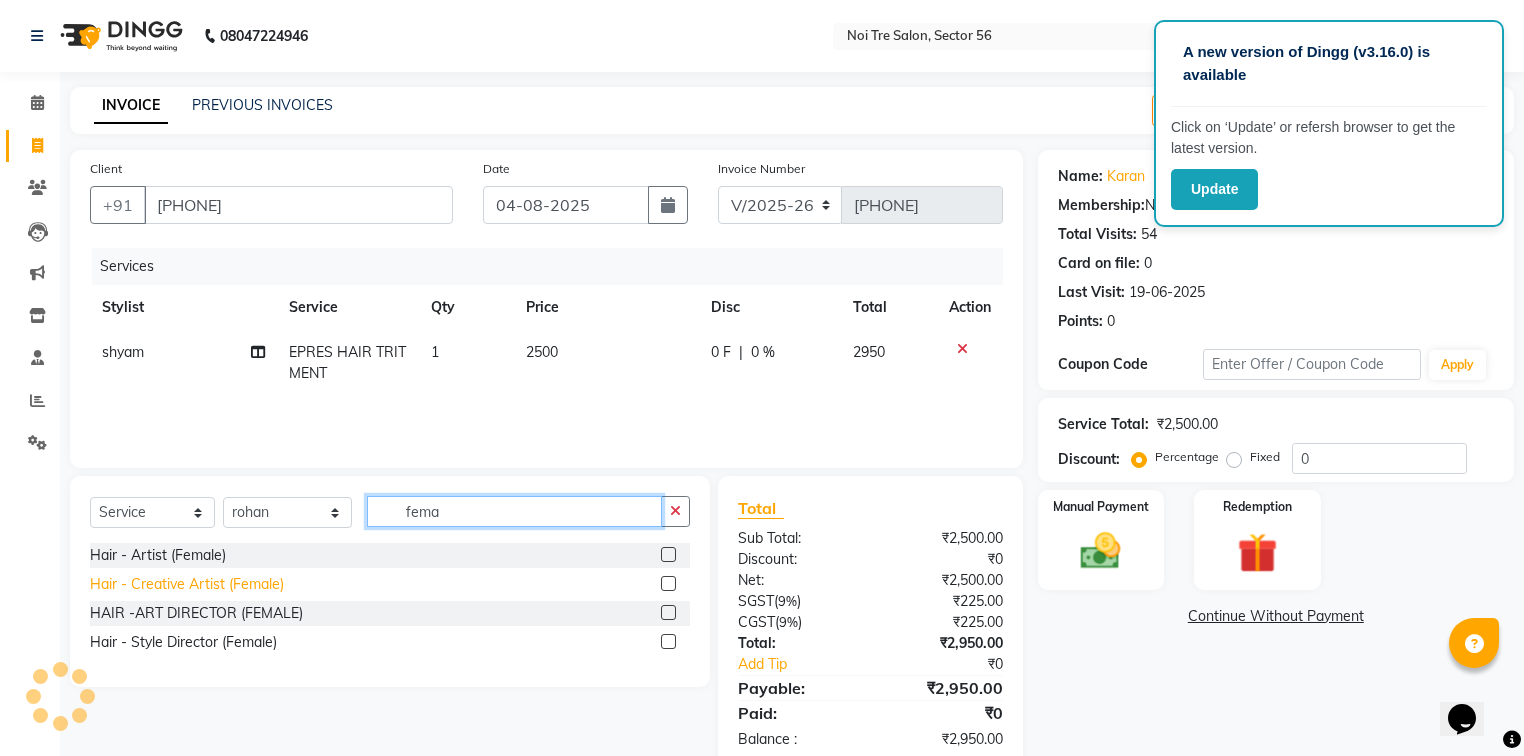 type on "fema" 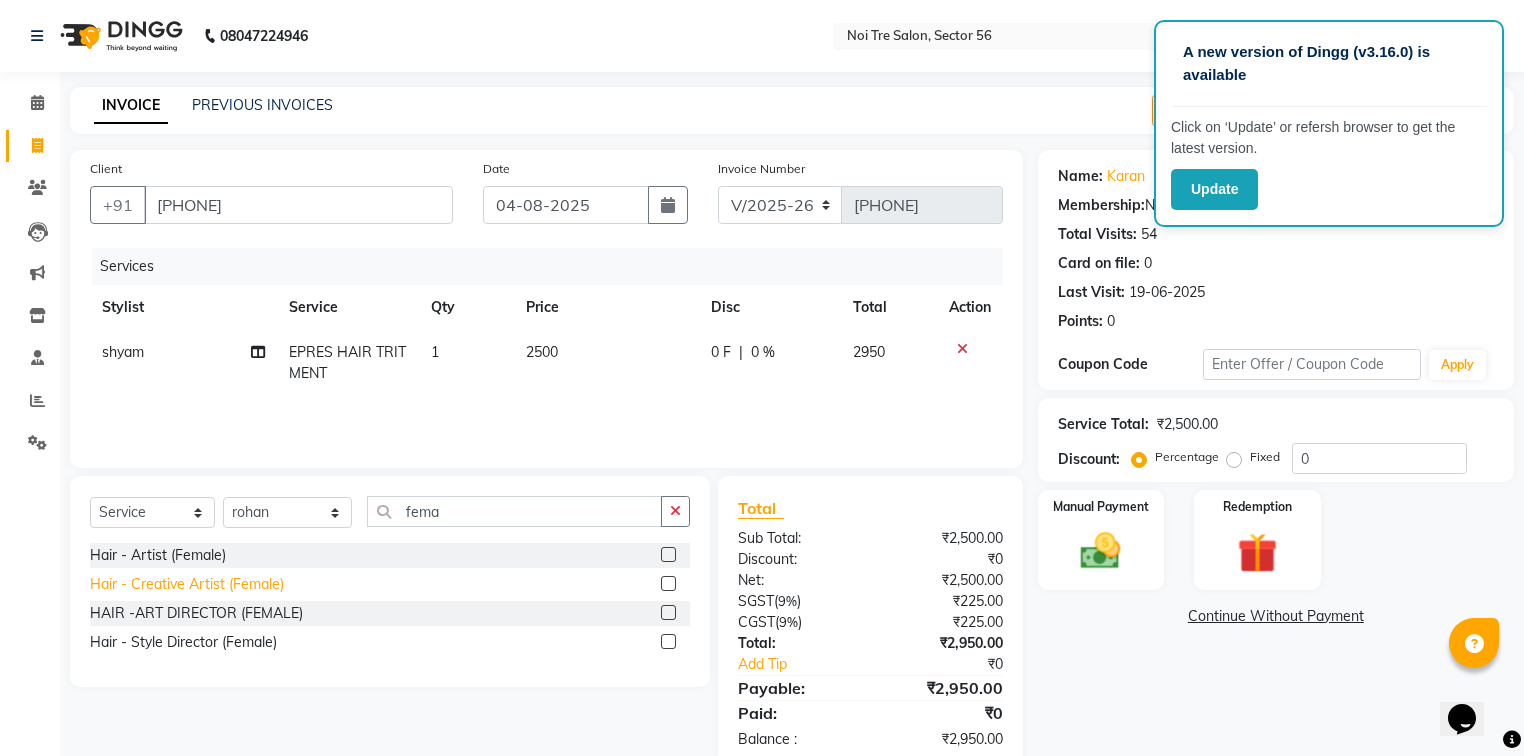 click on "Hair - Creative Artist (Female)" 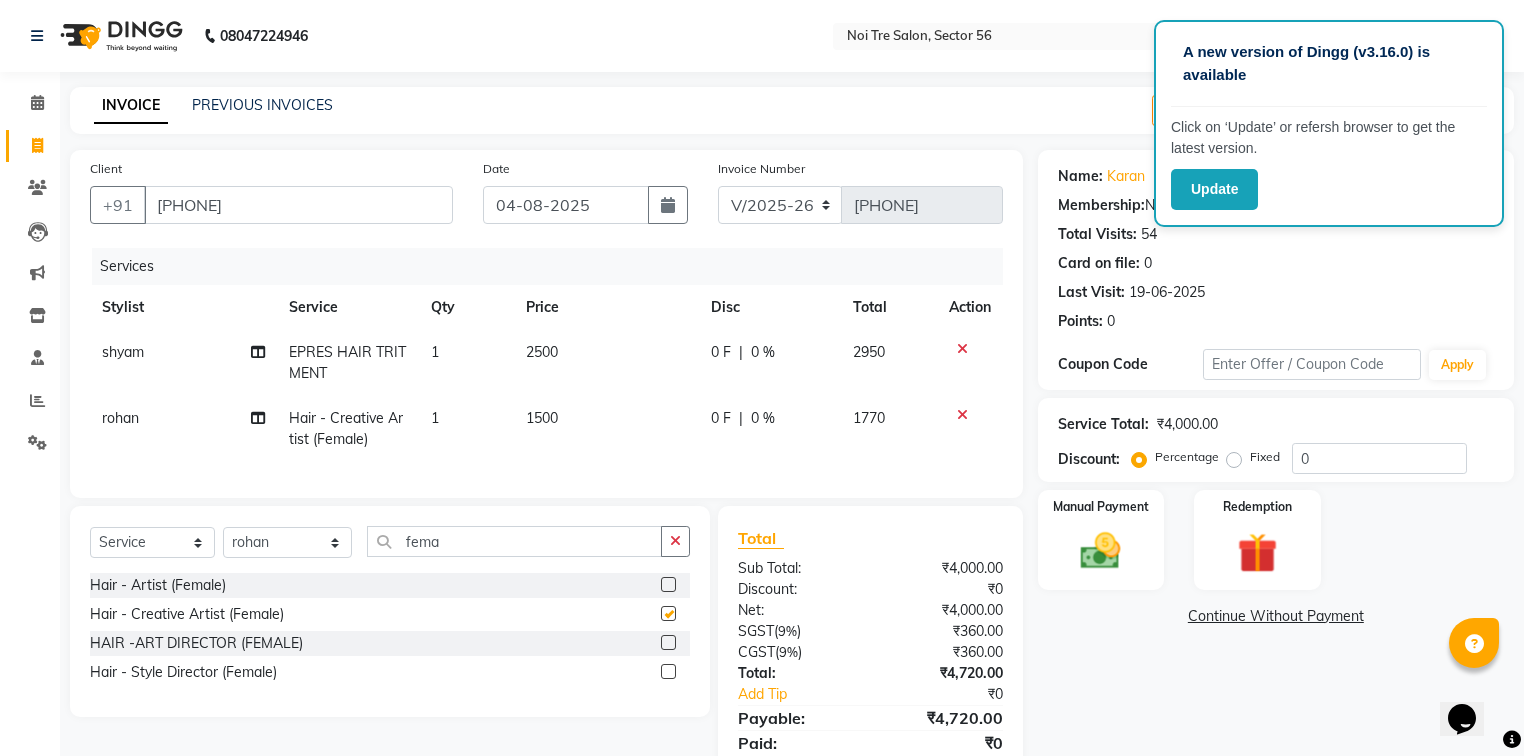 checkbox on "false" 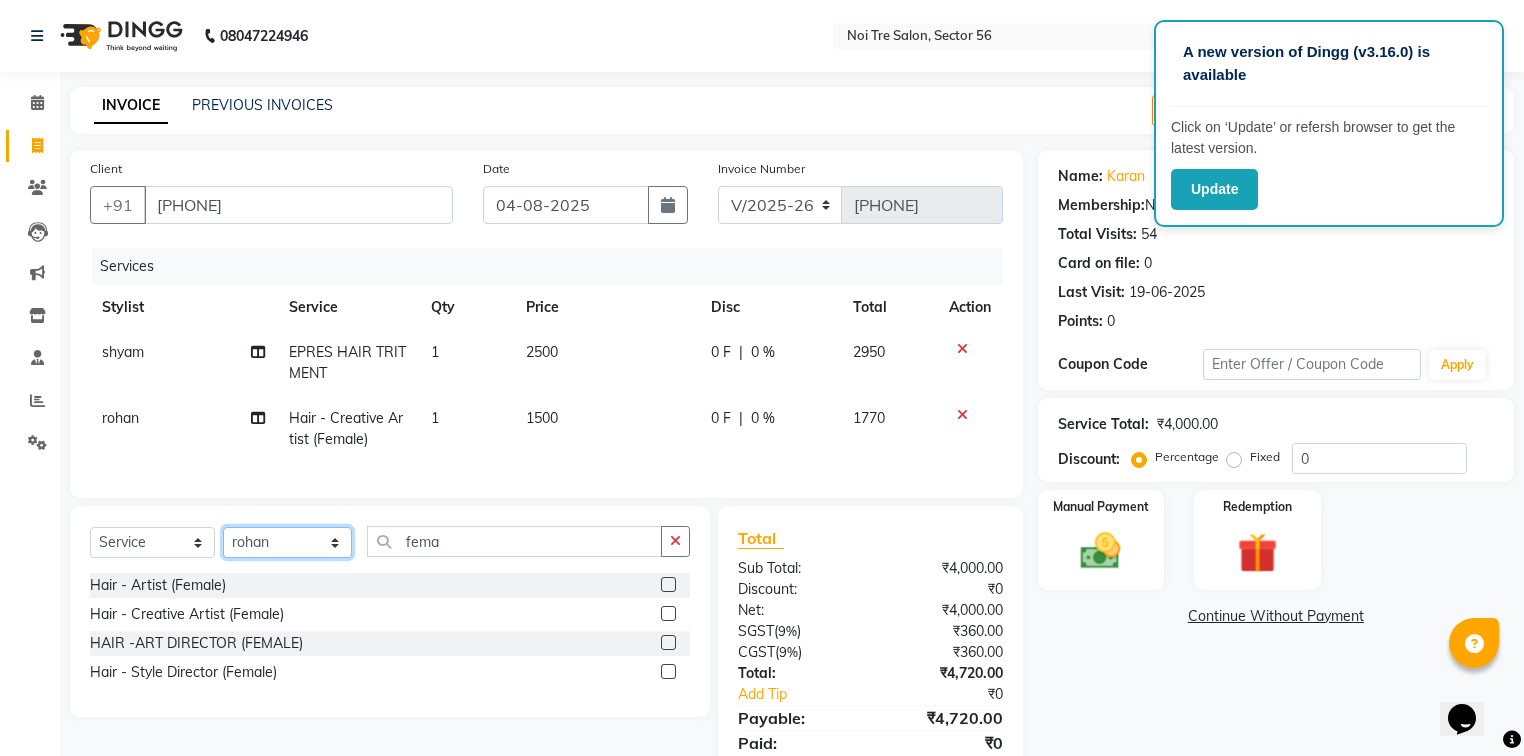 click on "Select Stylist ABHISHEKH THAPA abhishek thapa AKRAM KHAN MARKET STAFF amit amit spm Anamika Beautician Anita Buty ANITA NAILS ARTIST ANJALI annu dhuper Ashish SPM bheem chon deepak  dicky DINGG Support Himanshu nail artist imran jagriti janveer john kamran Lin manager manoj sir M.D  messi milan mosin gents mustkim nakul naveen parash  Prem SPM Priti VV puran qashim assistent rajesh raj pedicurist rano  Rashid  rehan robin rohan rohan devid rohit assistent rupa sagar shakib sharad sharukh shispal shoaib shukh shyam simran spm shyam suman beauty supriya urvashi vanshika vanshika  vikash assitent vishnu assistent yoyo" 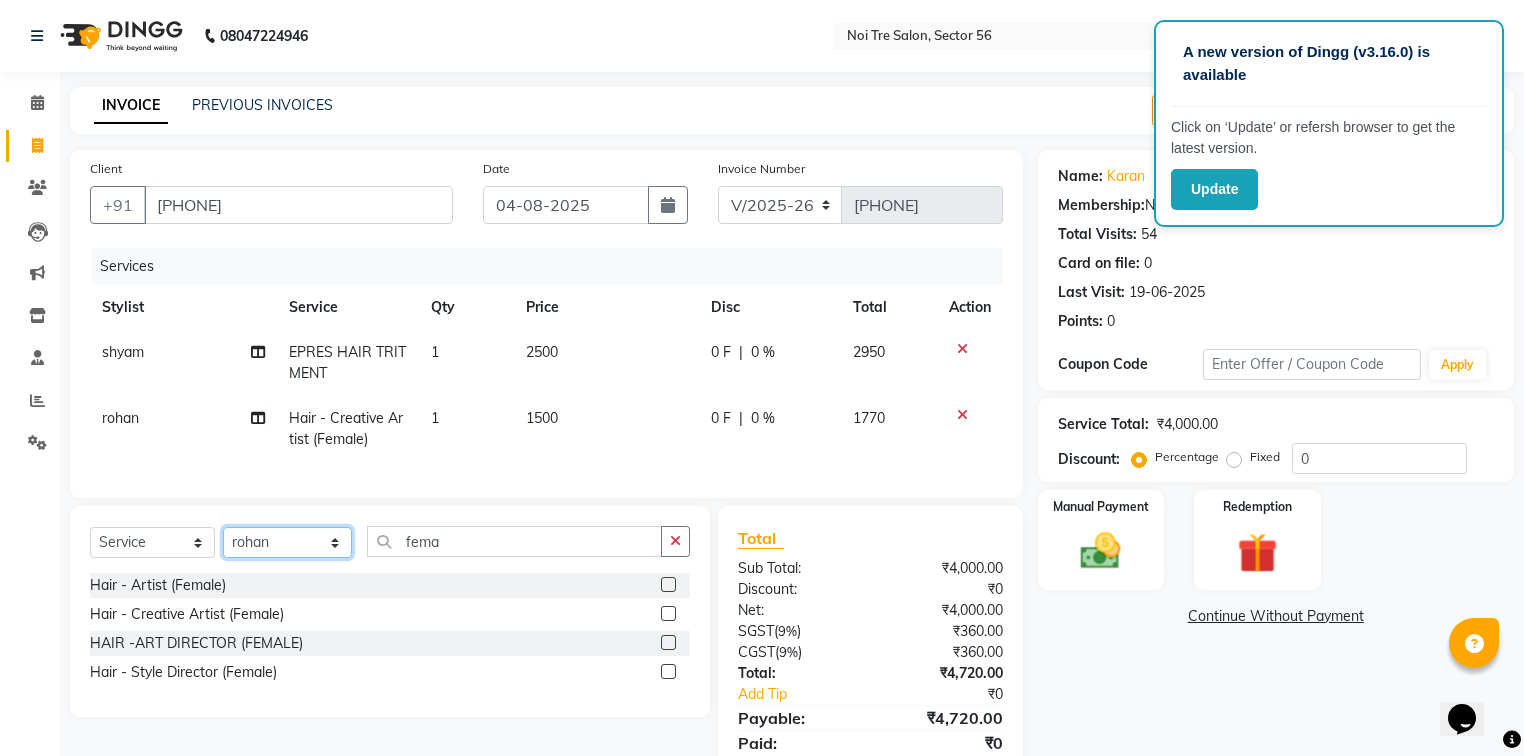 select on "43520" 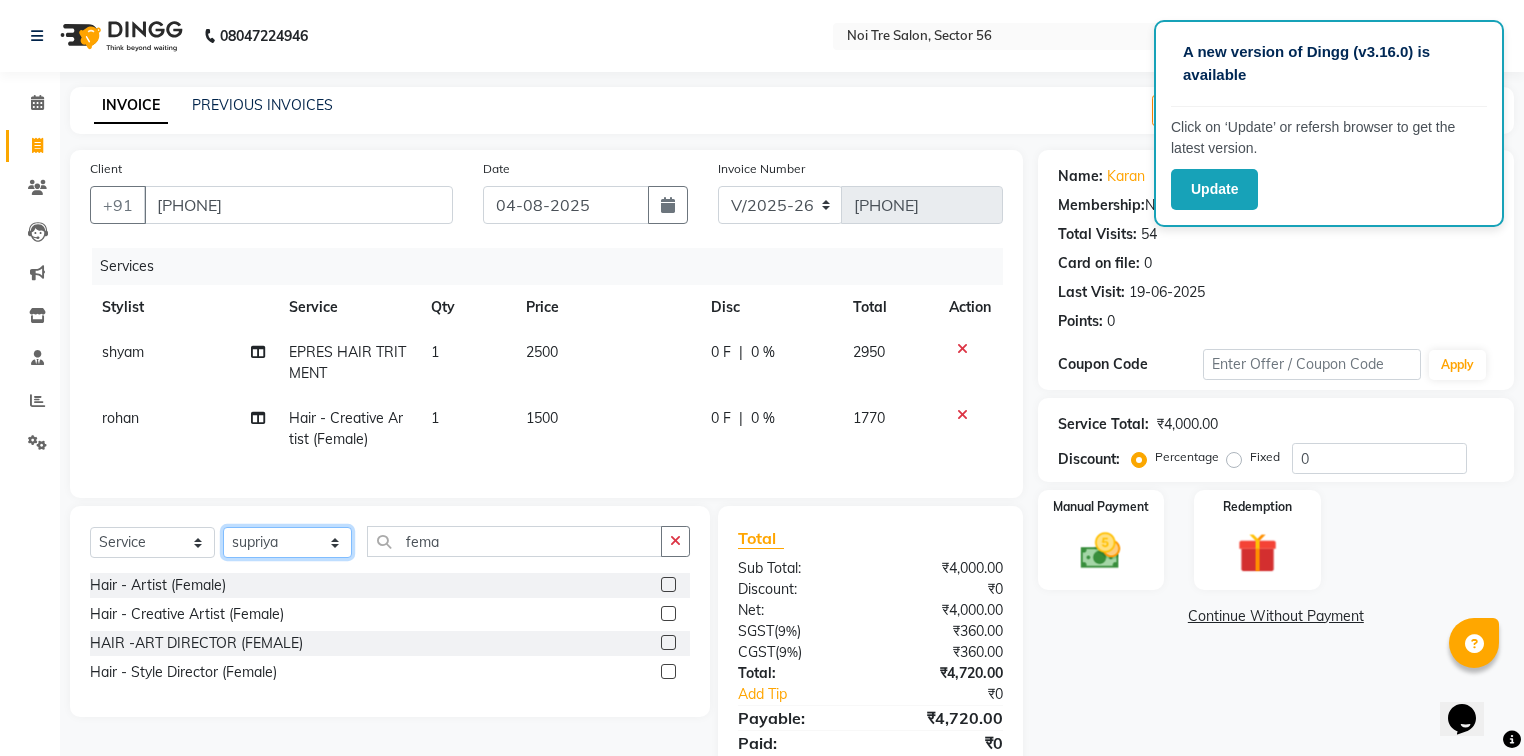 click on "Select Stylist ABHISHEKH THAPA abhishek thapa AKRAM KHAN MARKET STAFF amit amit spm Anamika Beautician Anita Buty ANITA NAILS ARTIST ANJALI annu dhuper Ashish SPM bheem chon deepak  dicky DINGG Support Himanshu nail artist imran jagriti janveer john kamran Lin manager manoj sir M.D  messi milan mosin gents mustkim nakul naveen parash  Prem SPM Priti VV puran qashim assistent rajesh raj pedicurist rano  Rashid  rehan robin rohan rohan devid rohit assistent rupa sagar shakib sharad sharukh shispal shoaib shukh shyam simran spm shyam suman beauty supriya urvashi vanshika vanshika  vikash assitent vishnu assistent yoyo" 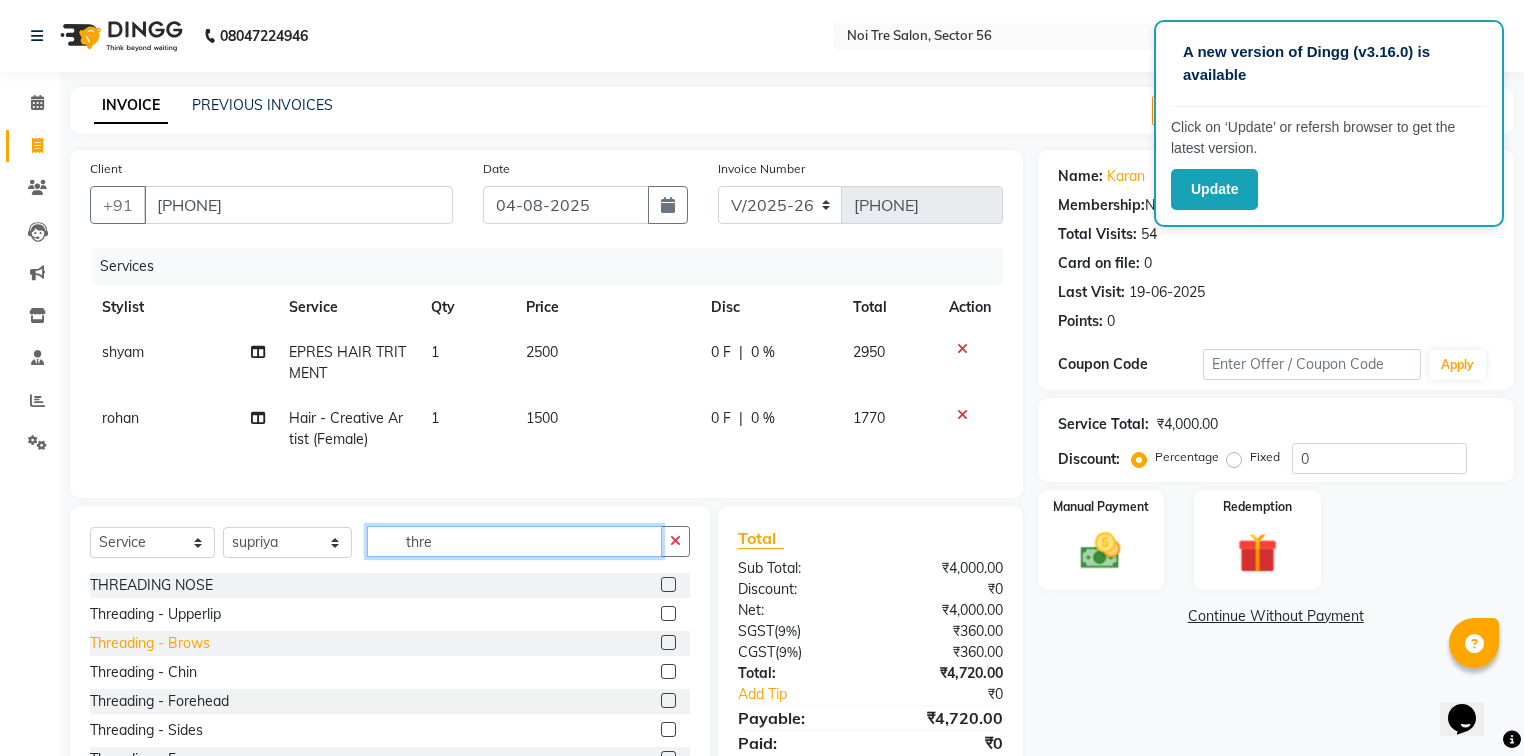 type on "thre" 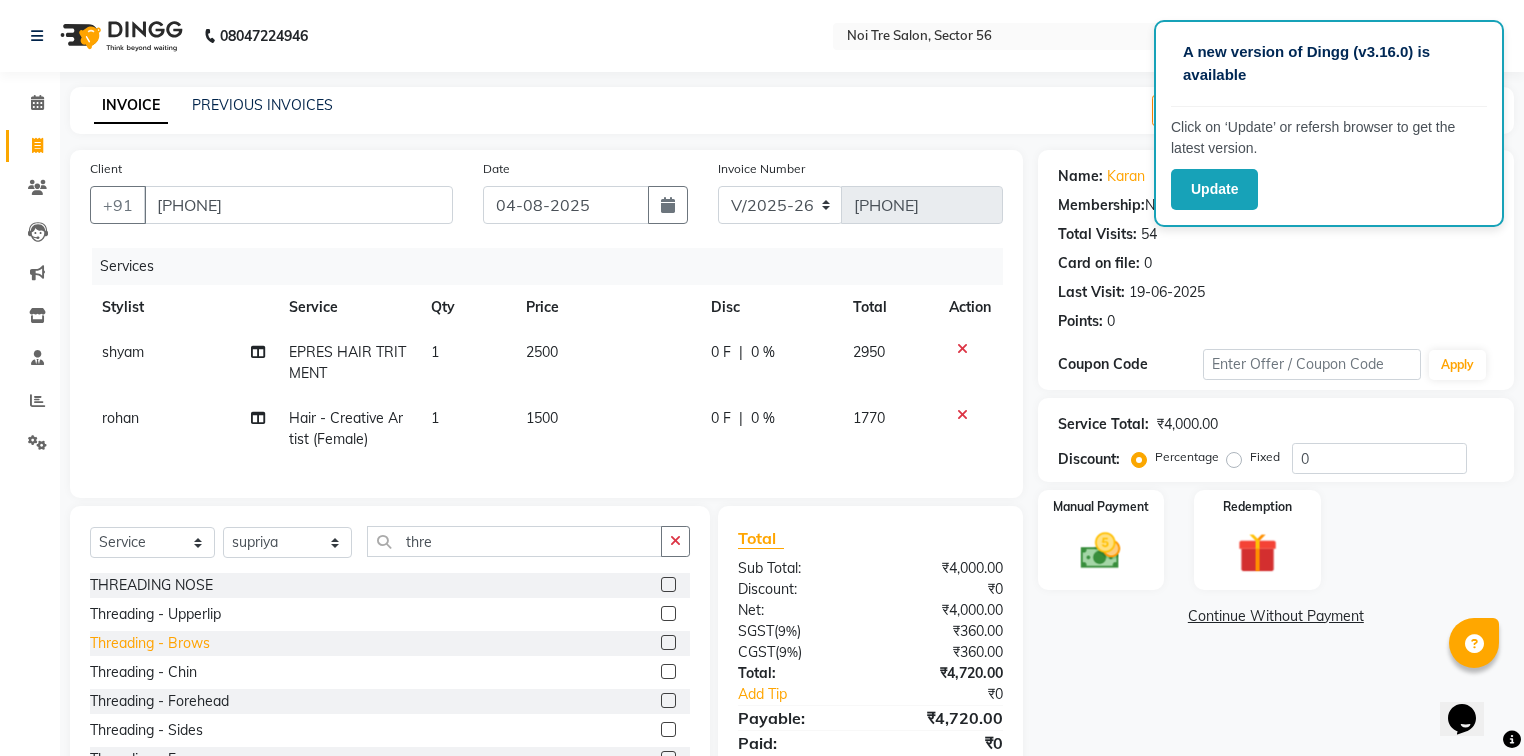 click on "Threading - Brows" 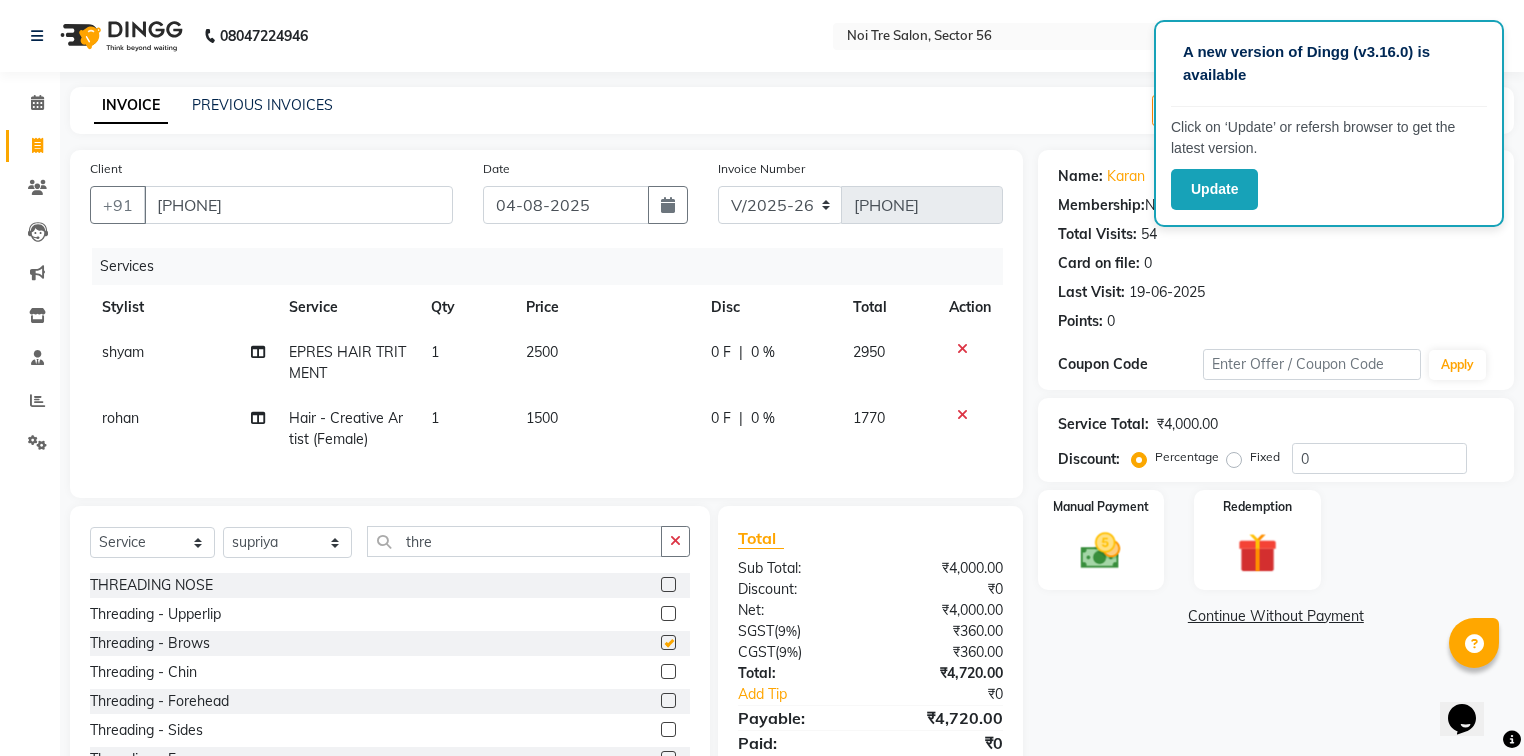 checkbox on "false" 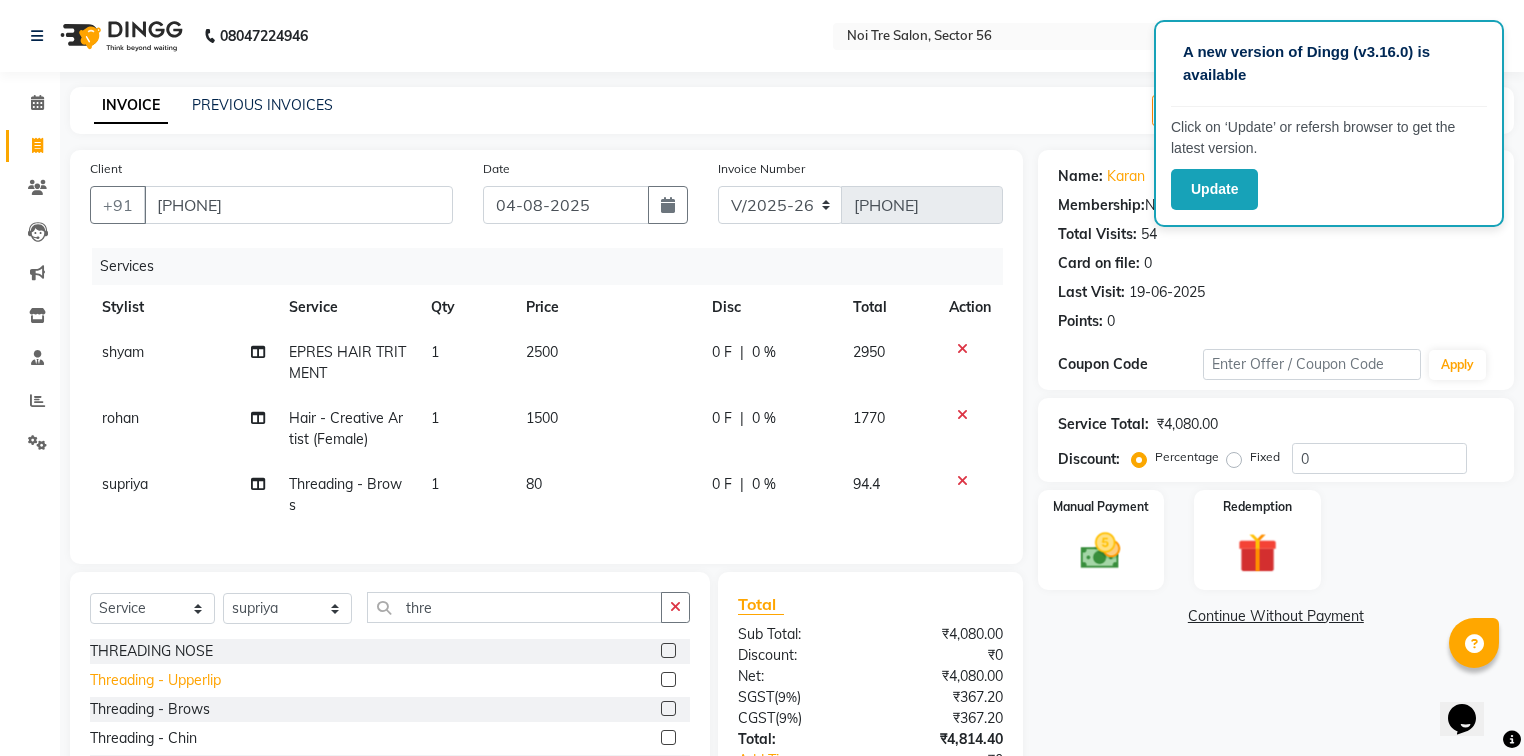 click on "Threading - Upperlip" 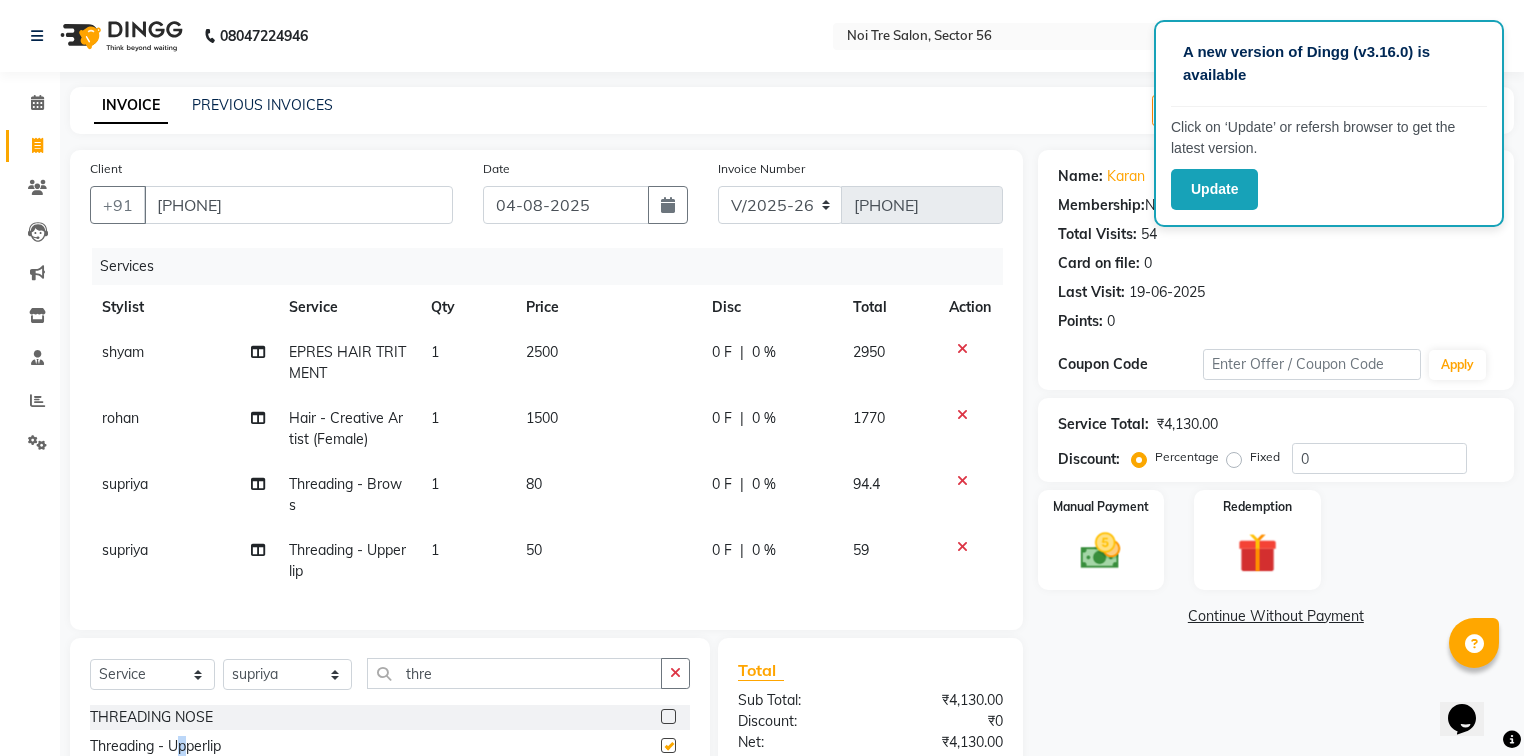 checkbox on "false" 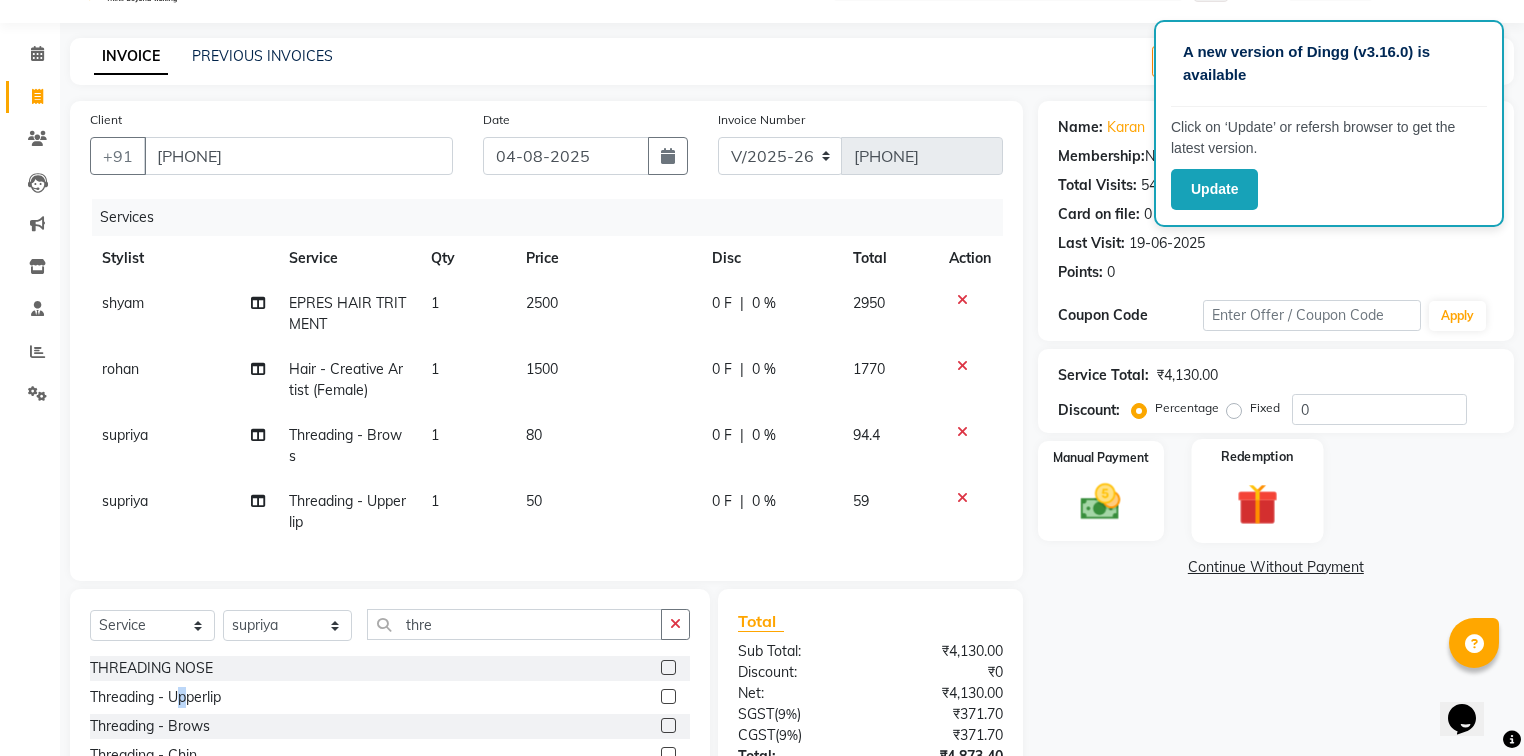 scroll, scrollTop: 80, scrollLeft: 0, axis: vertical 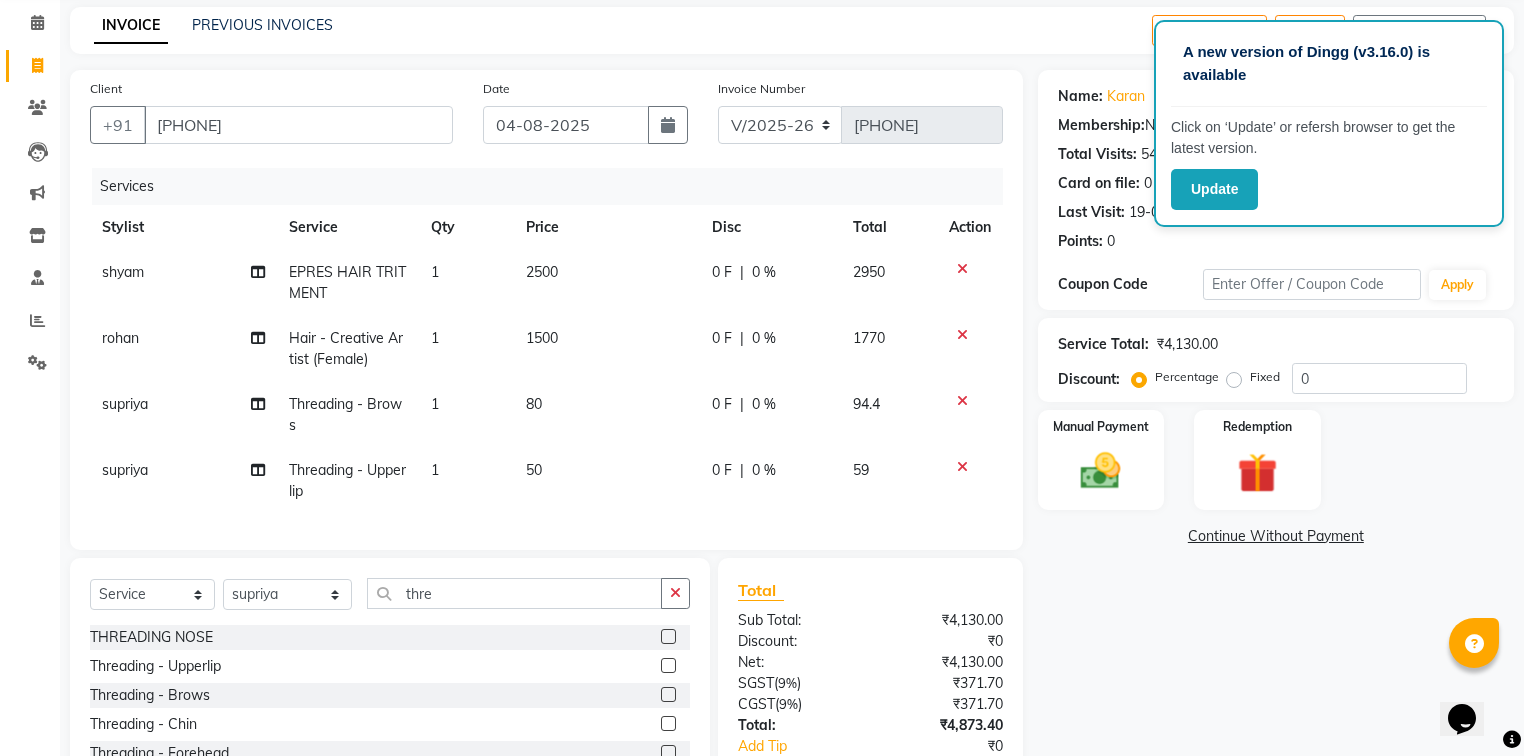 drag, startPoint x: 1378, startPoint y: 604, endPoint x: 1396, endPoint y: 532, distance: 74.215904 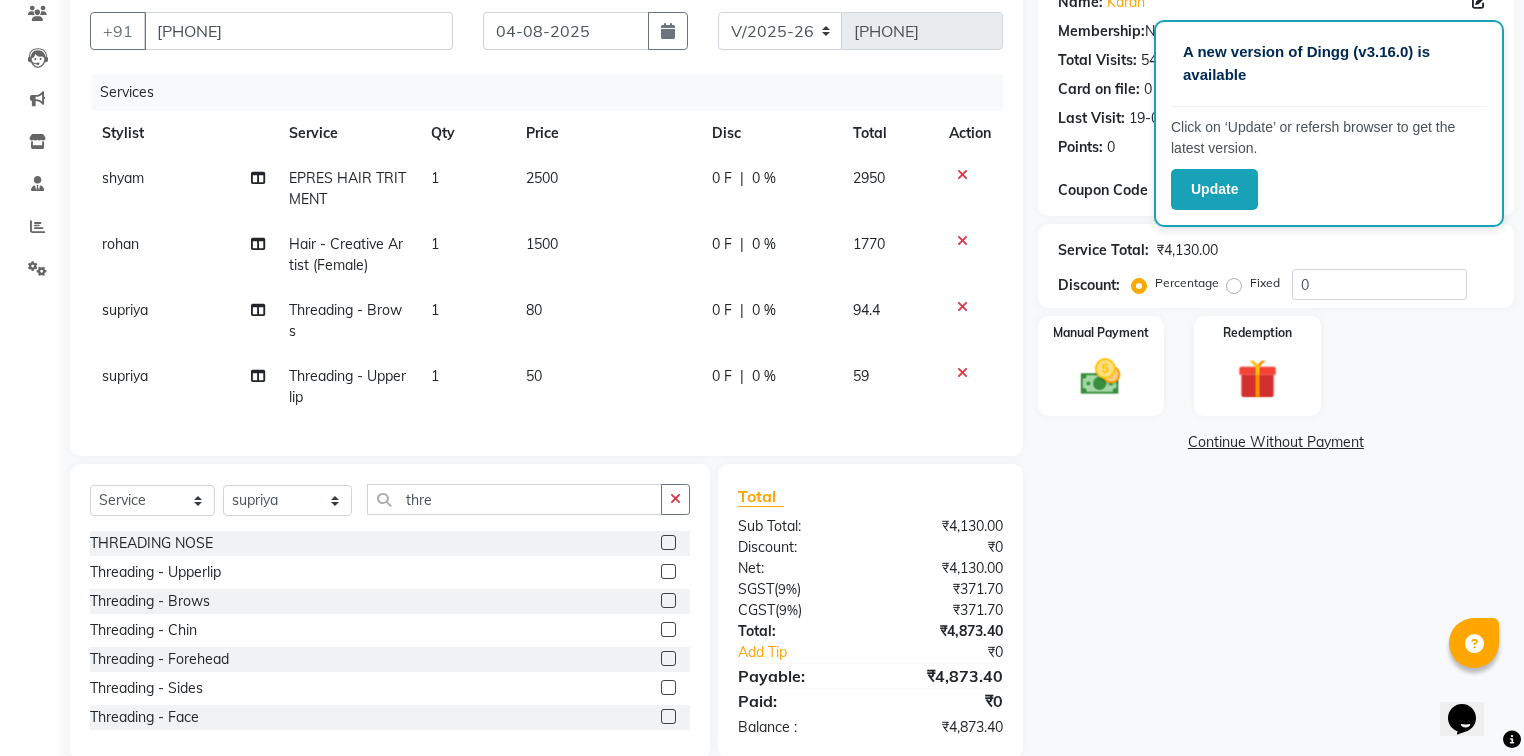scroll, scrollTop: 220, scrollLeft: 0, axis: vertical 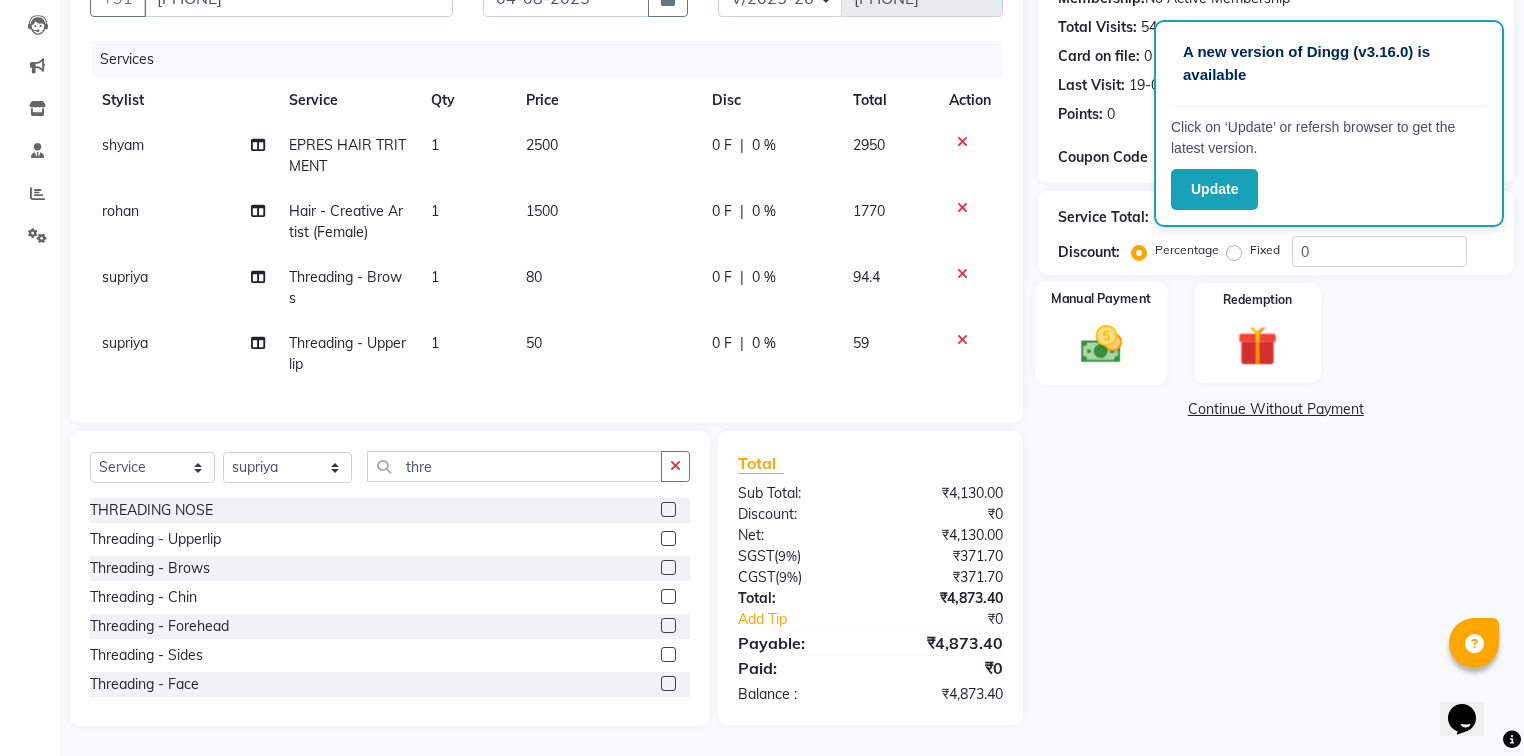 click 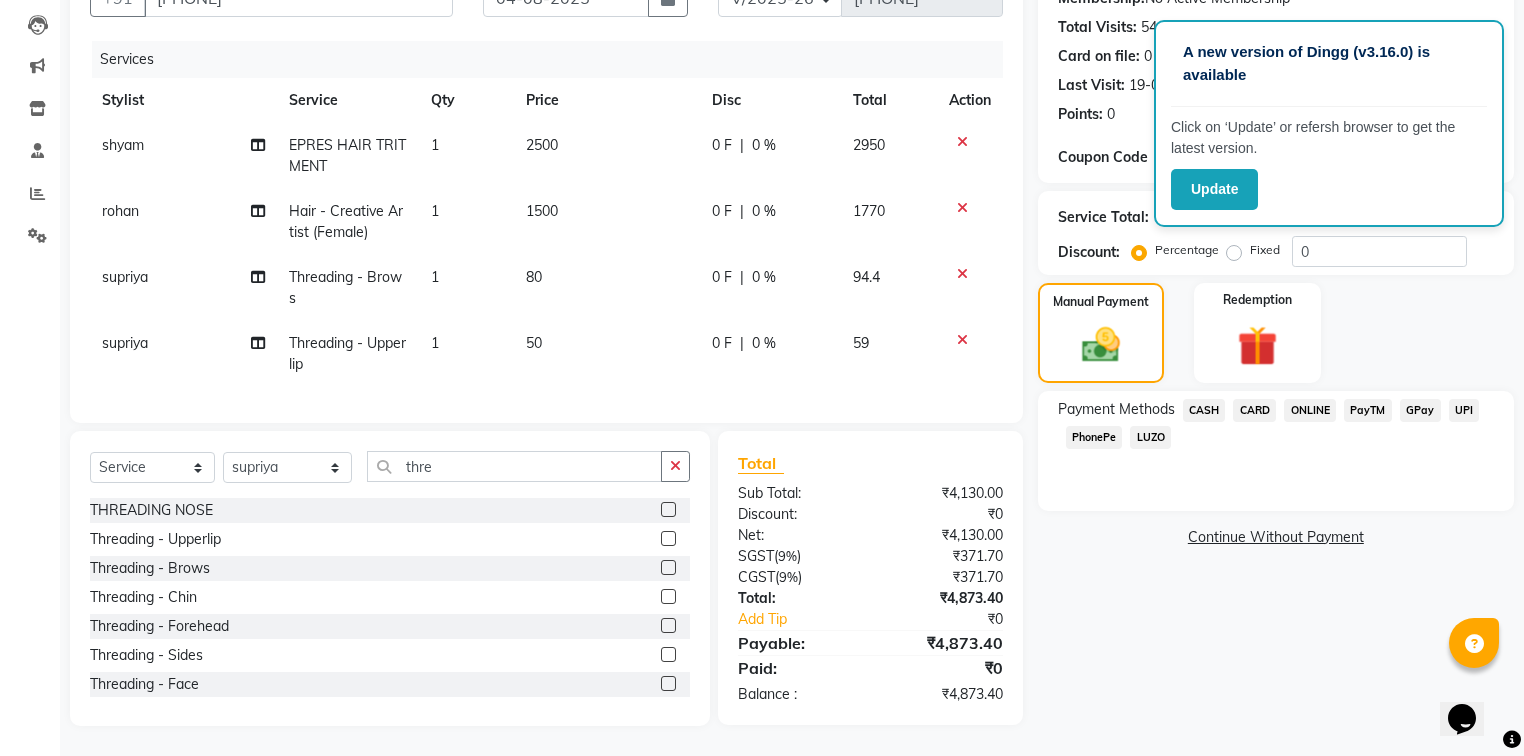click on "GPay" 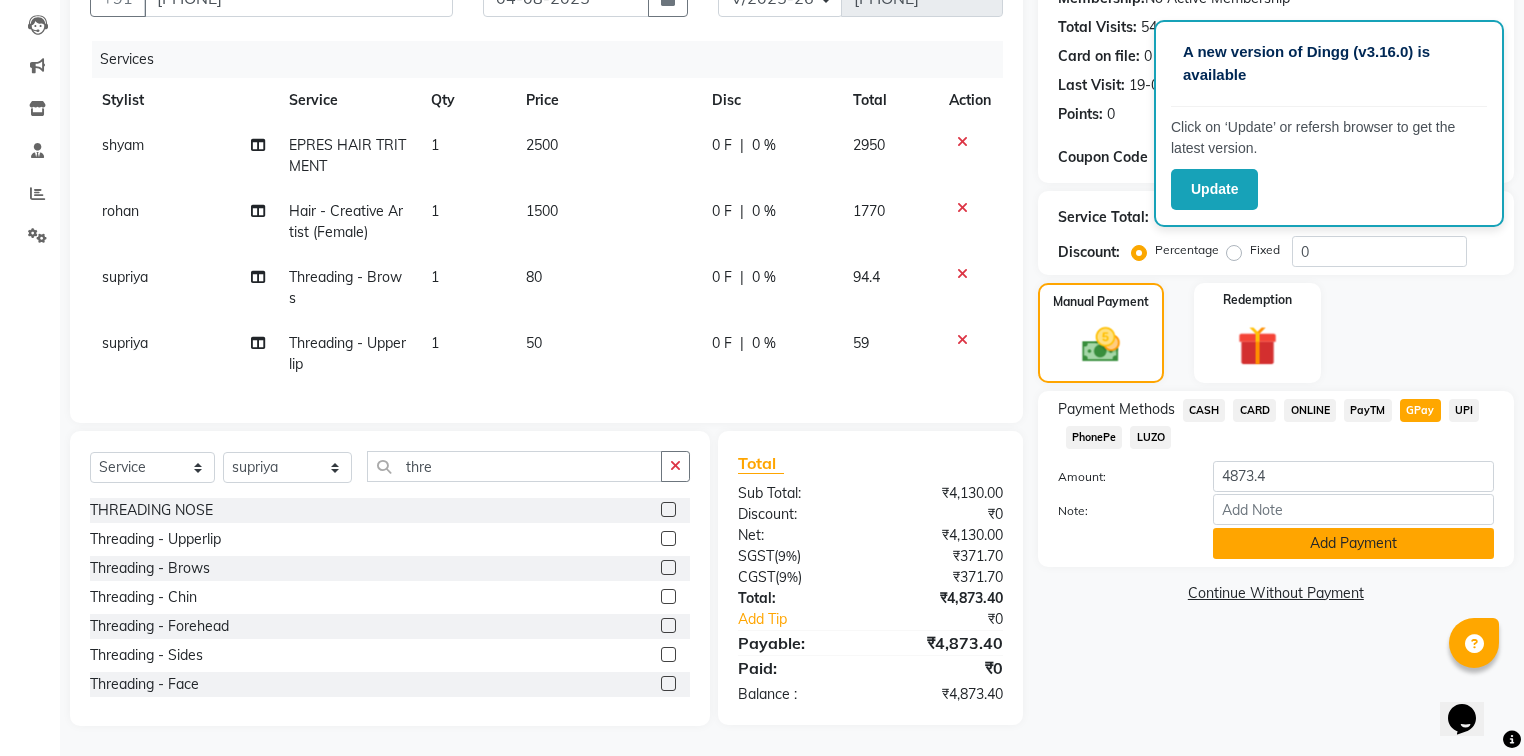 click on "Add Payment" 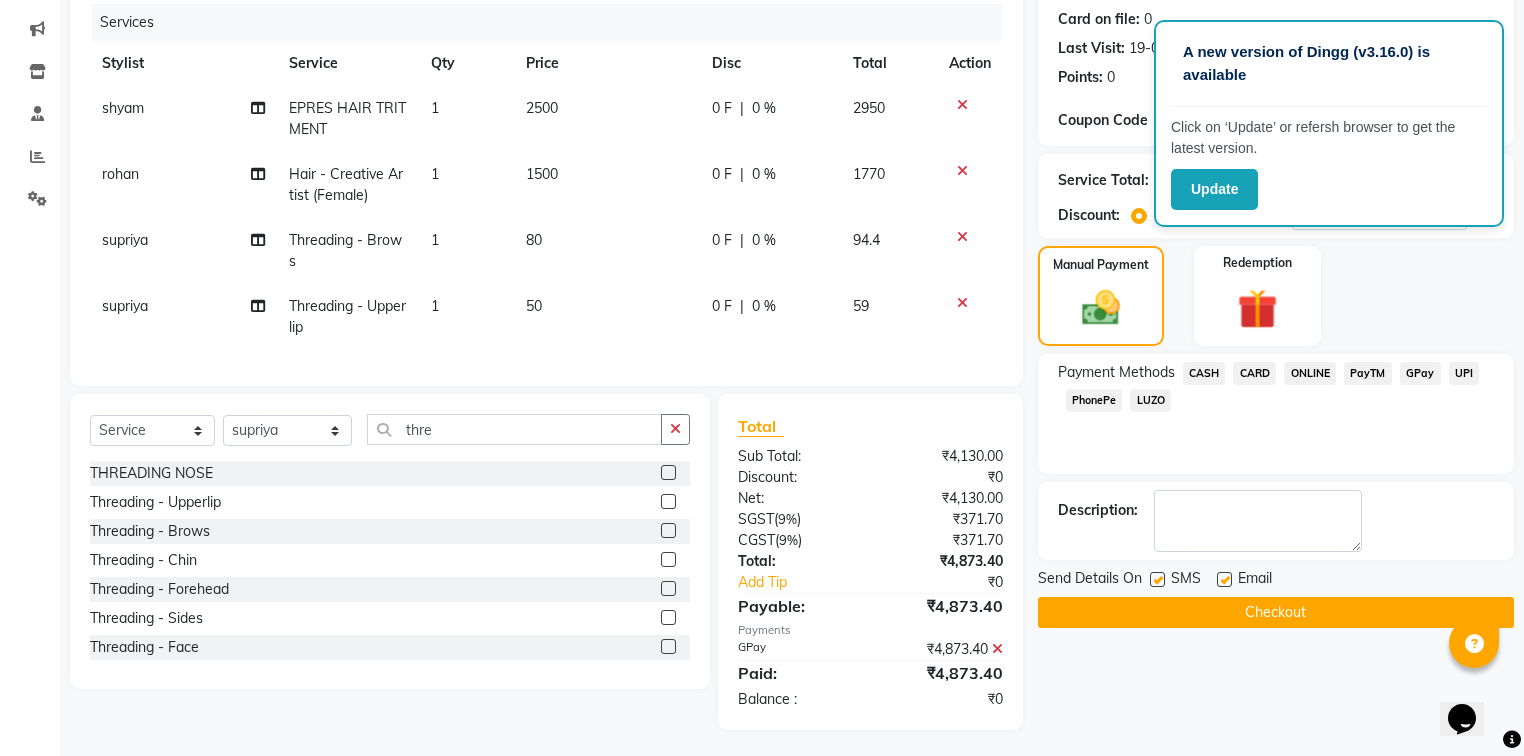 scroll, scrollTop: 260, scrollLeft: 0, axis: vertical 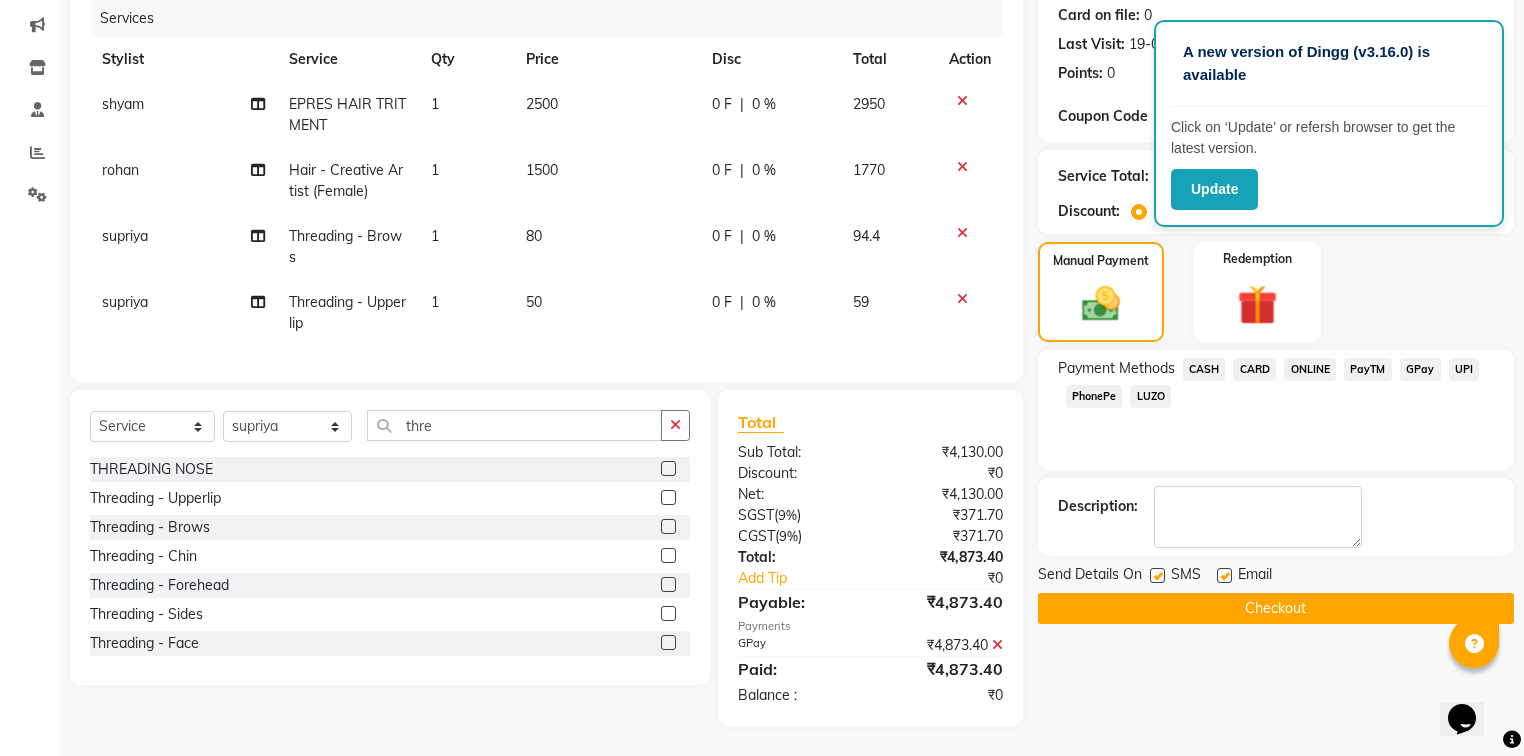 click on "Checkout" 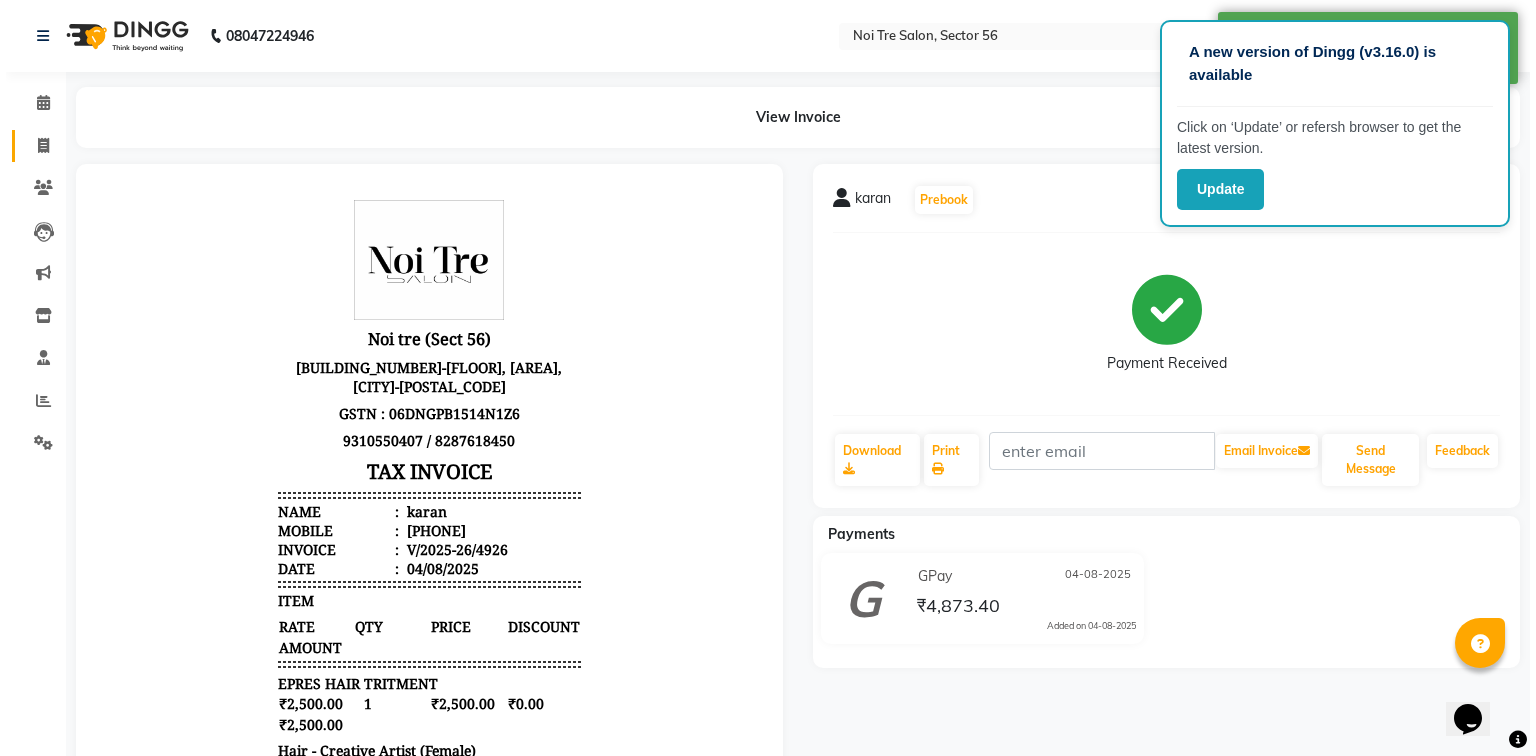 scroll, scrollTop: 0, scrollLeft: 0, axis: both 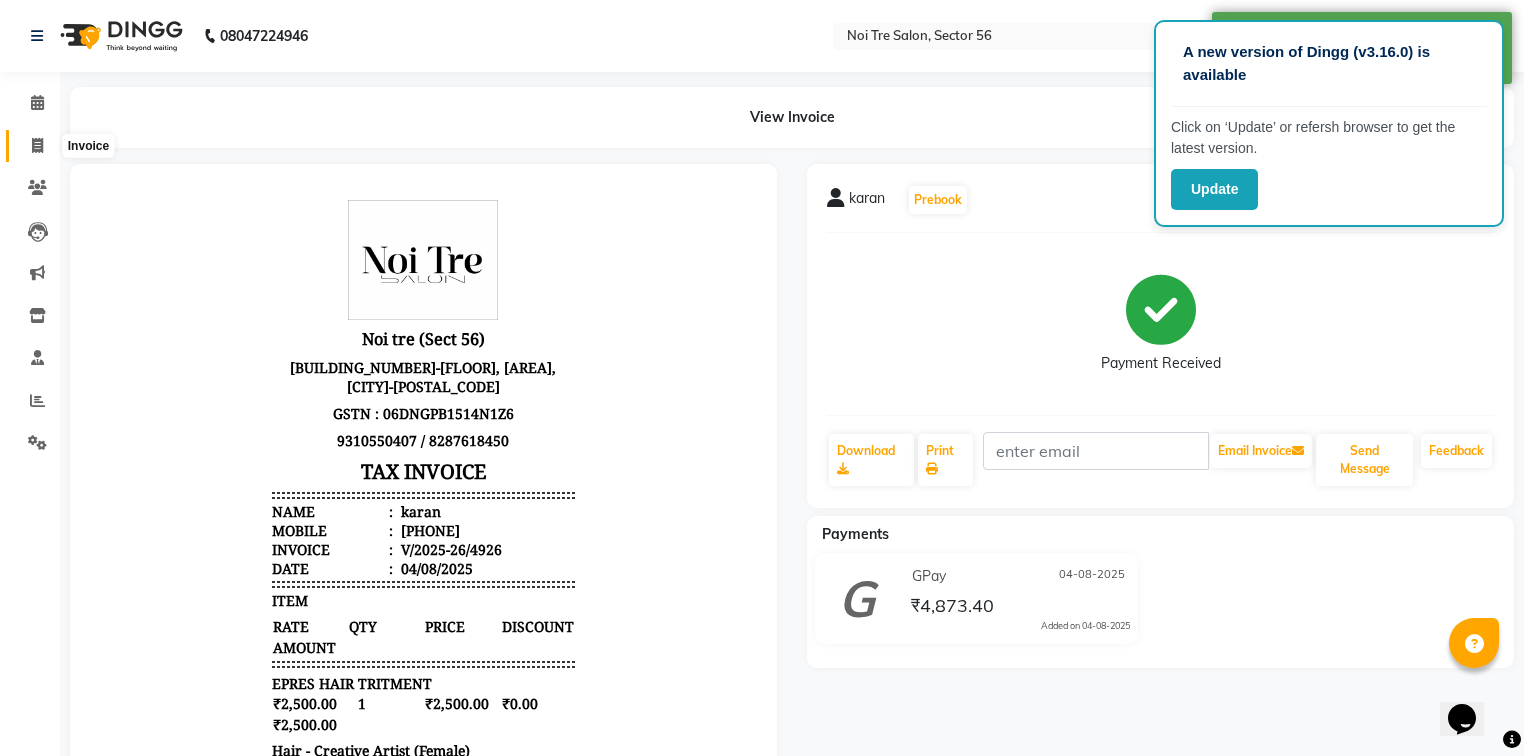 click 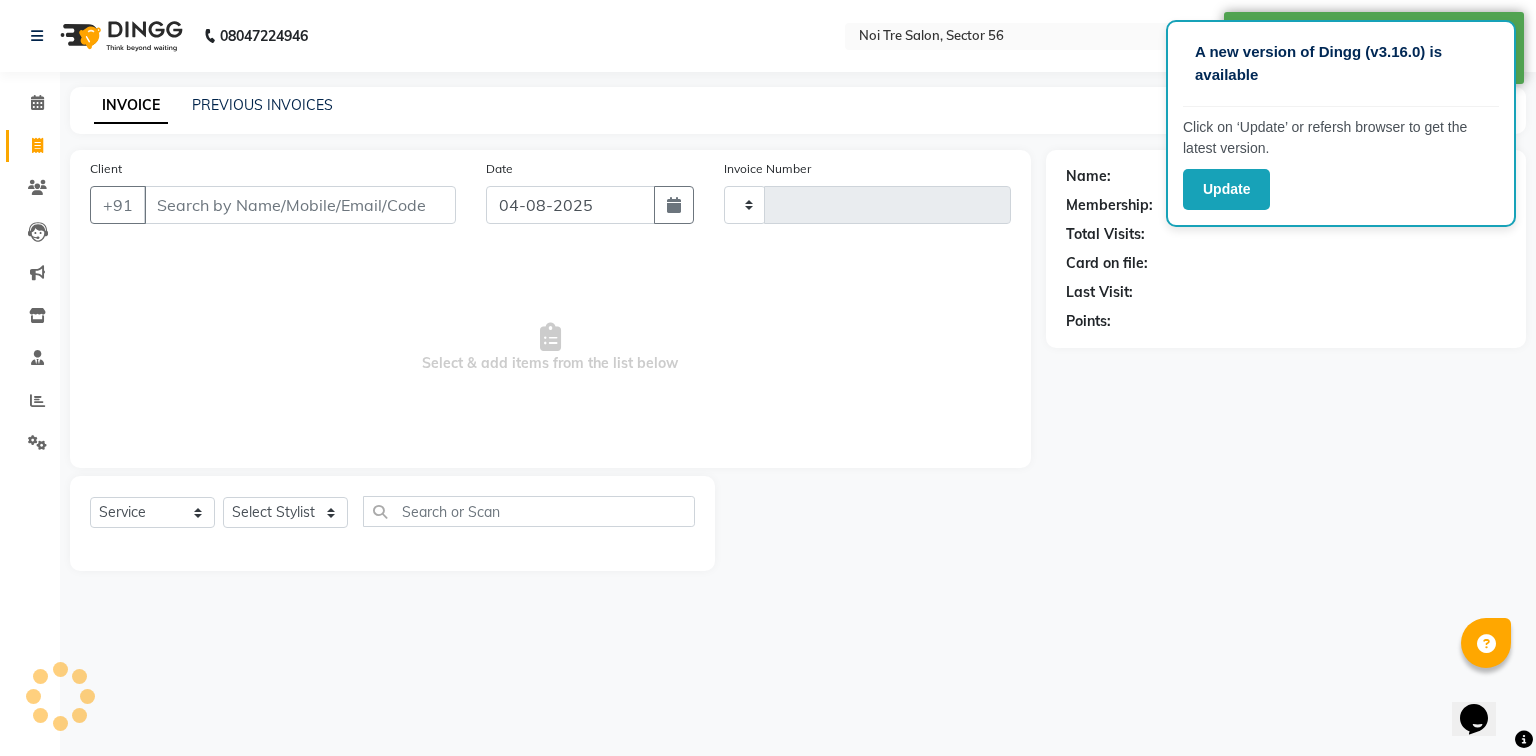 type on "4927" 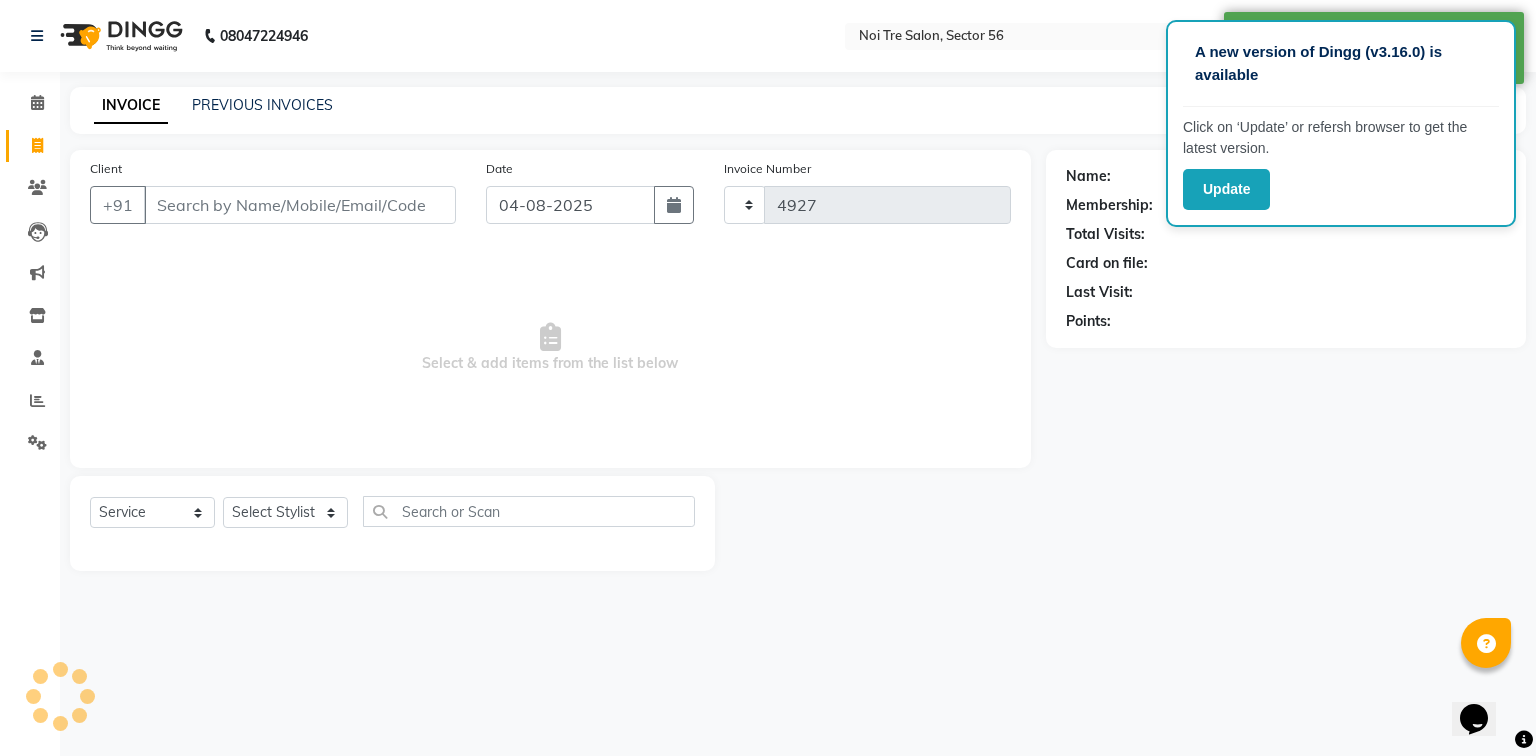 select on "5557" 